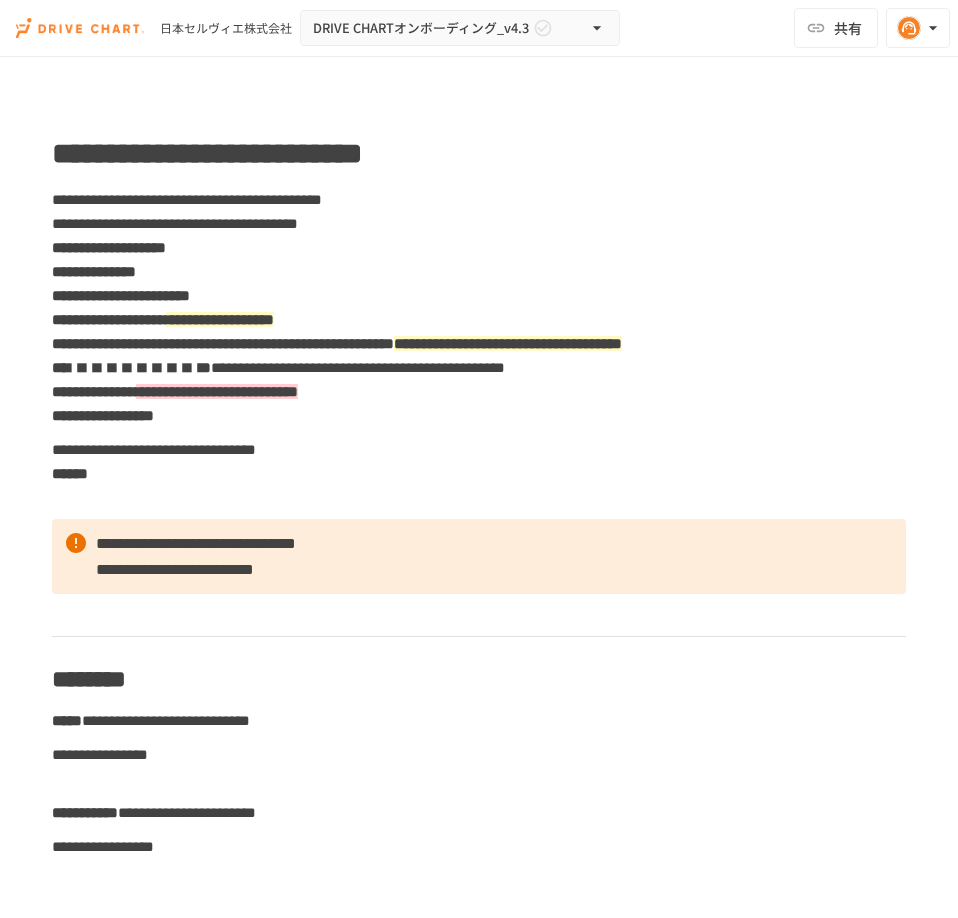 scroll, scrollTop: 0, scrollLeft: 0, axis: both 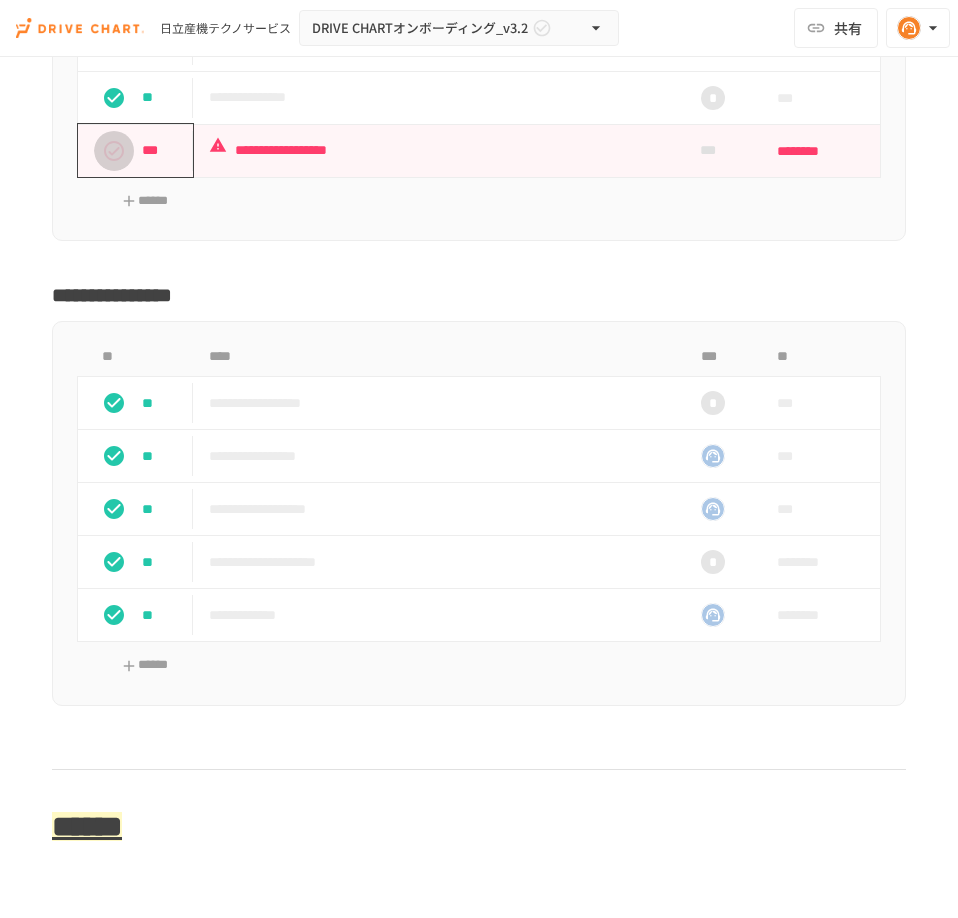 click at bounding box center [114, 151] 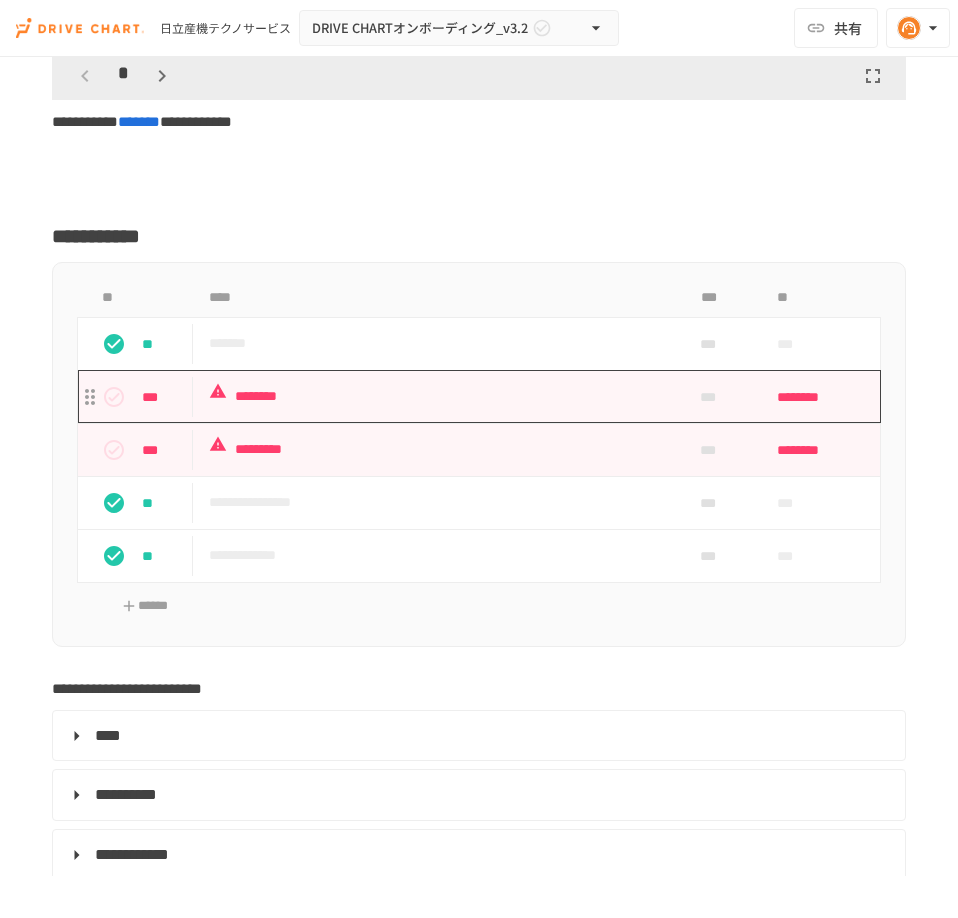 scroll, scrollTop: 4360, scrollLeft: 0, axis: vertical 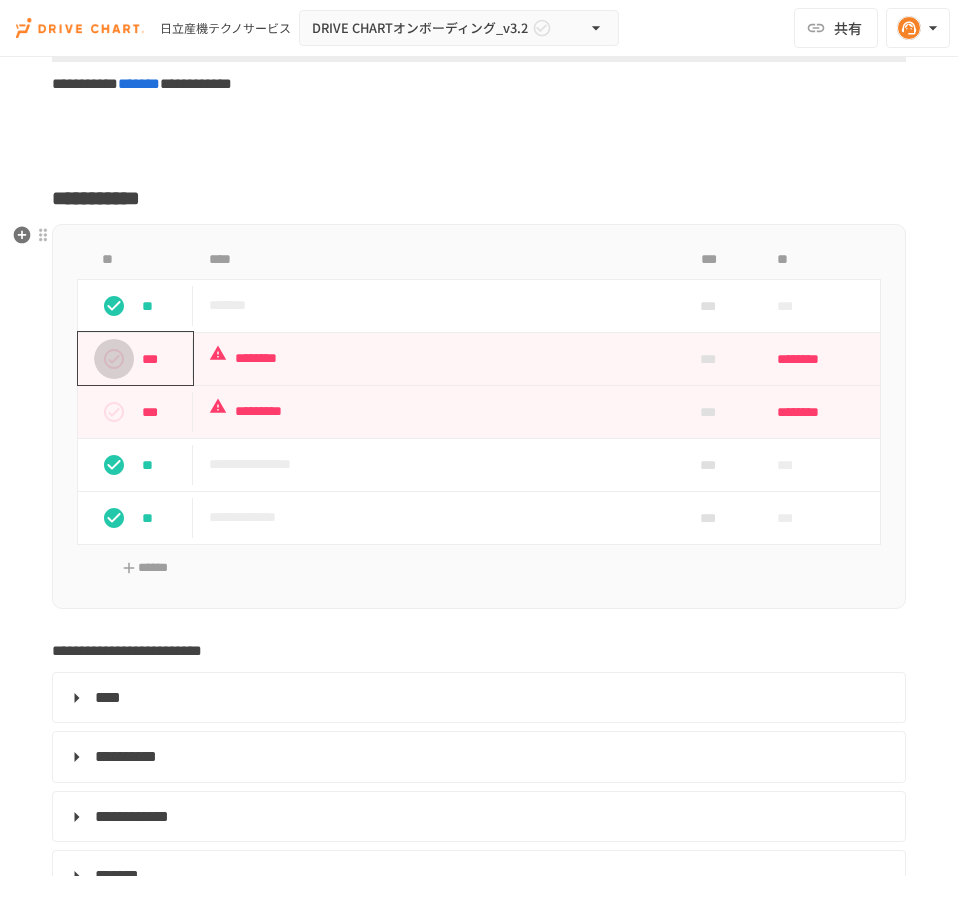 click at bounding box center (114, 359) 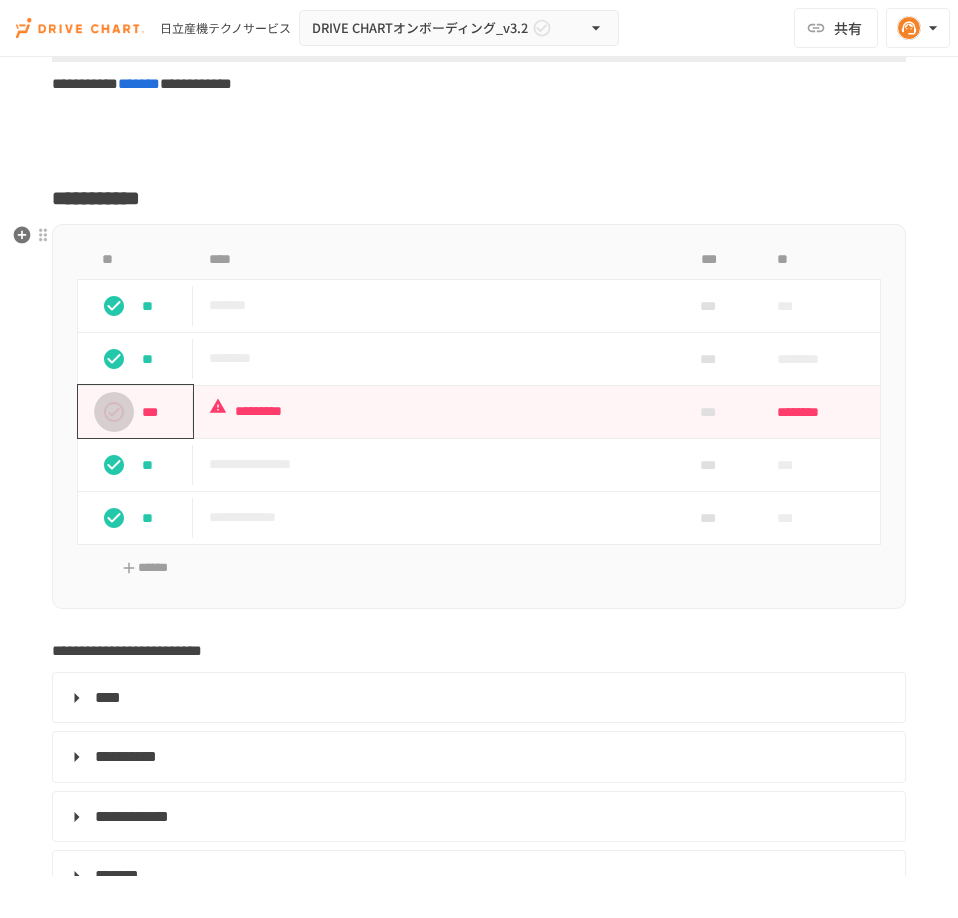 click 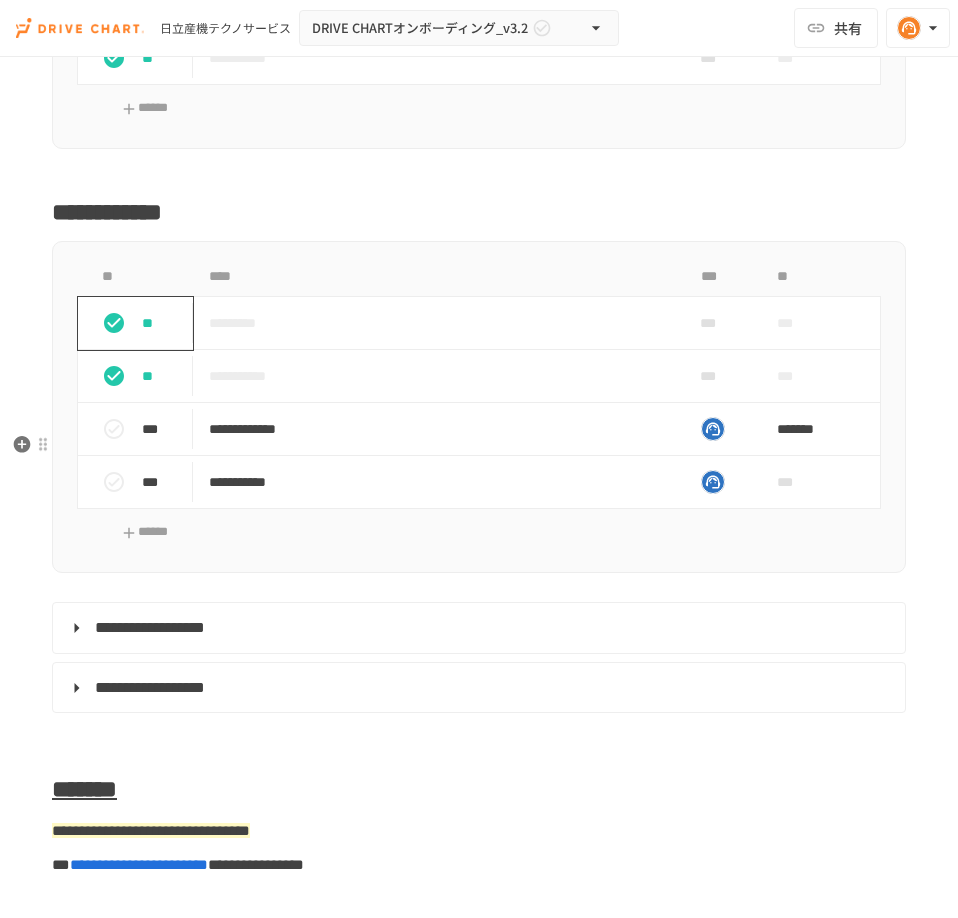 scroll, scrollTop: 7028, scrollLeft: 0, axis: vertical 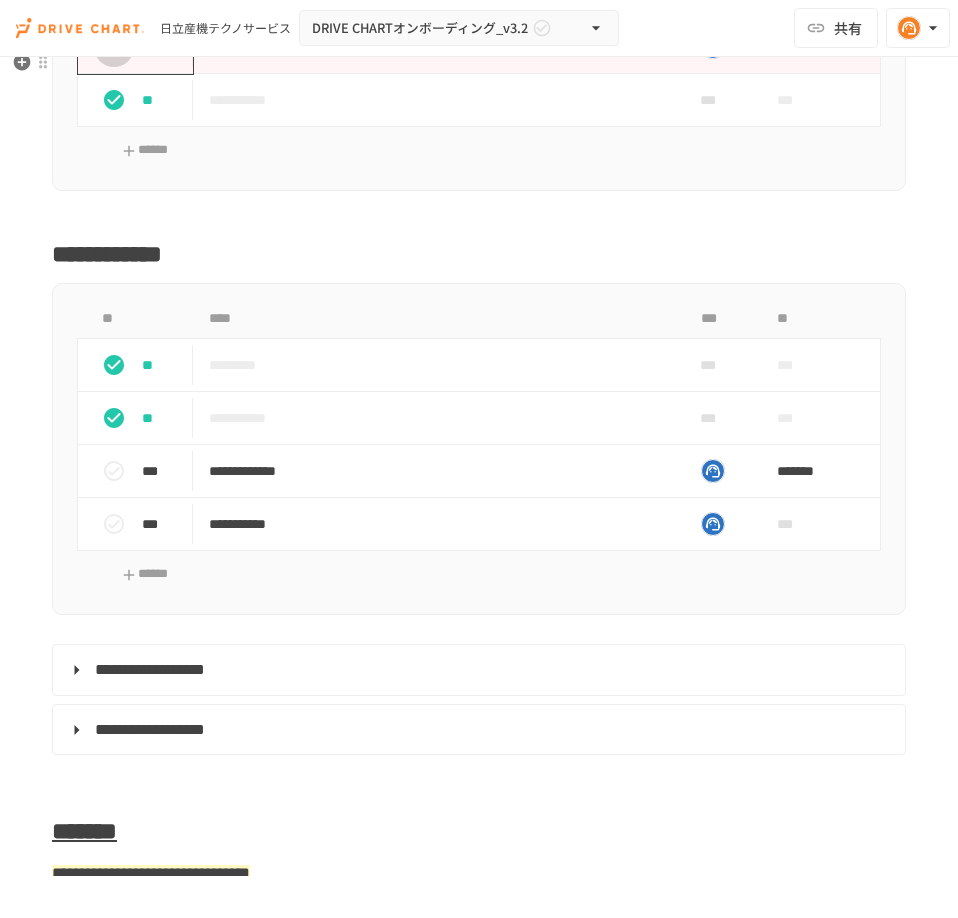 click at bounding box center [114, 47] 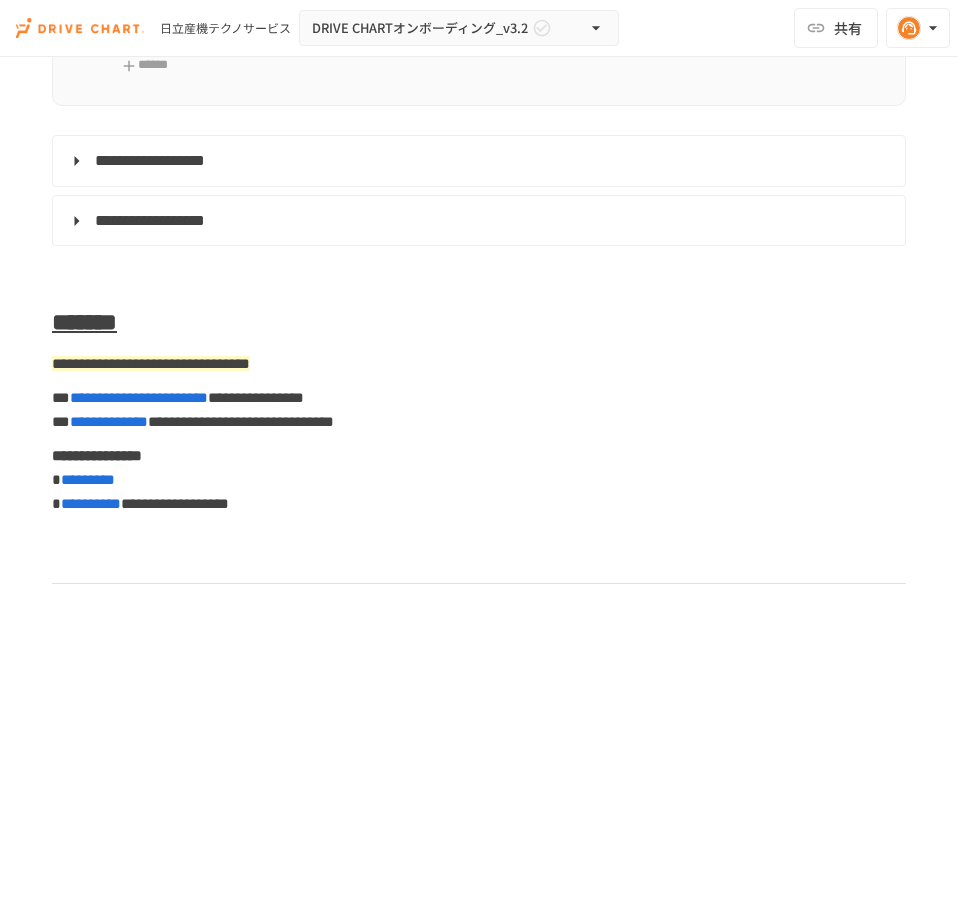 scroll, scrollTop: 7541, scrollLeft: 0, axis: vertical 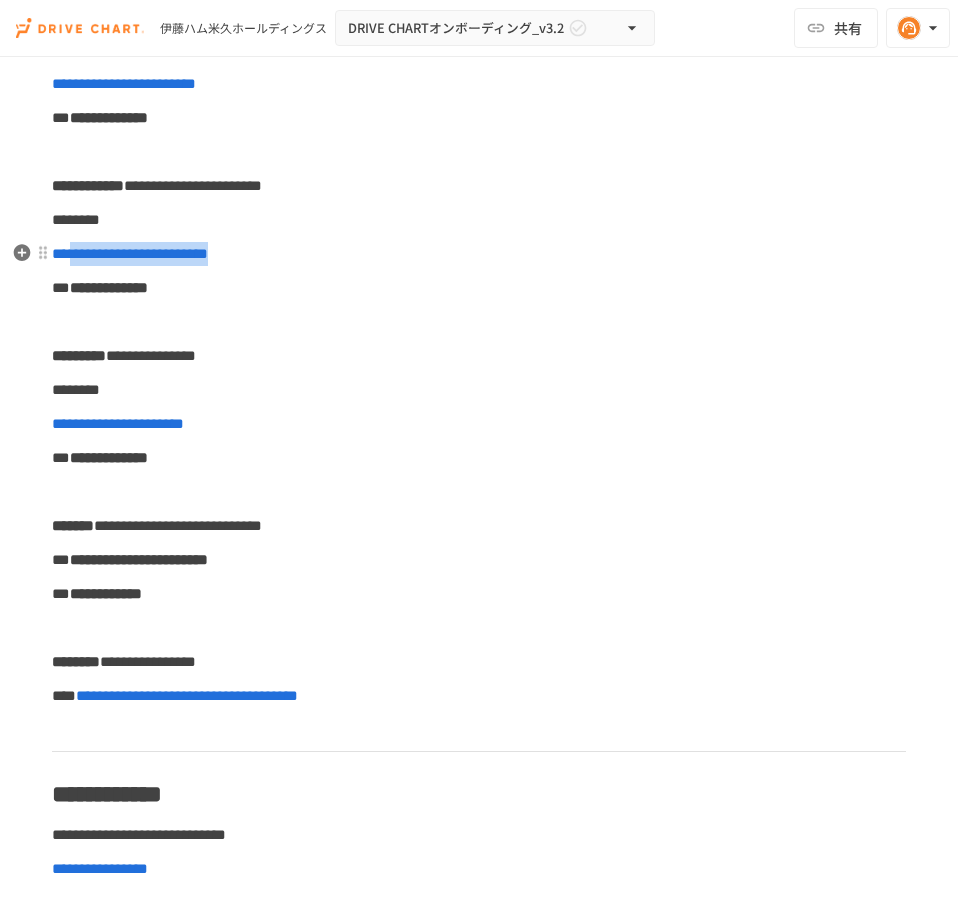 drag, startPoint x: 274, startPoint y: 255, endPoint x: 88, endPoint y: 266, distance: 186.32498 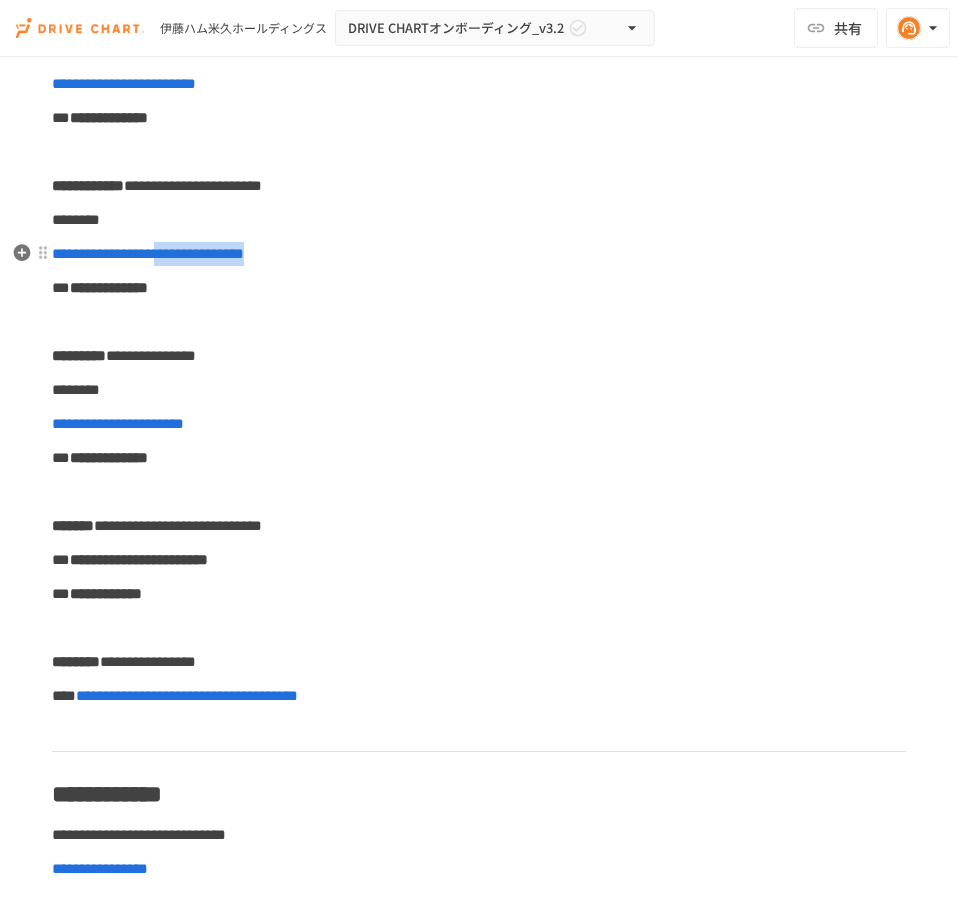 drag, startPoint x: 323, startPoint y: 253, endPoint x: 190, endPoint y: 252, distance: 133.00375 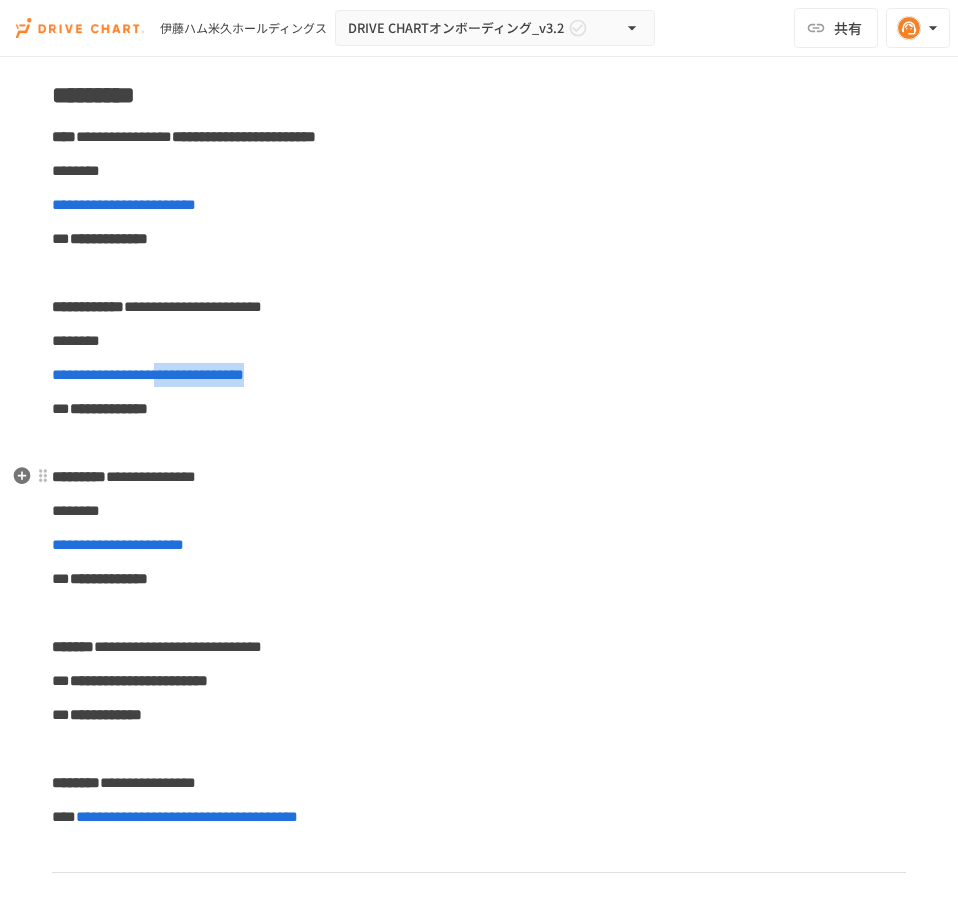 scroll, scrollTop: 559, scrollLeft: 0, axis: vertical 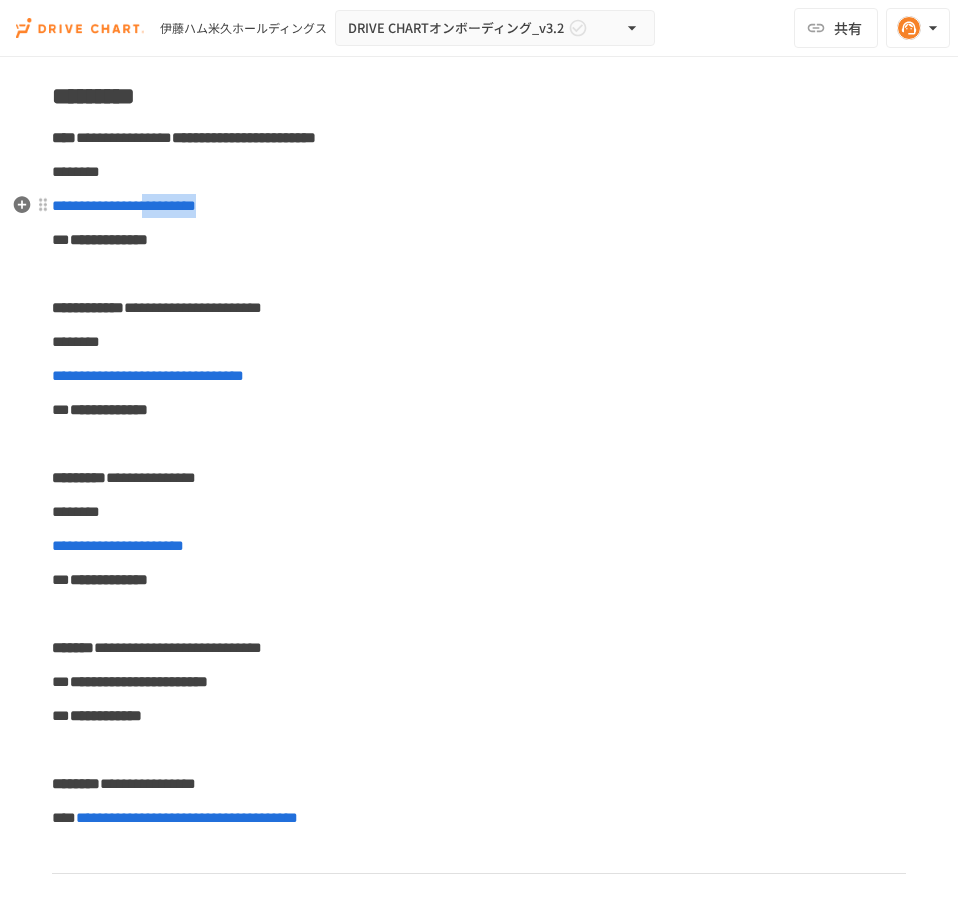 click on "**********" at bounding box center [479, 206] 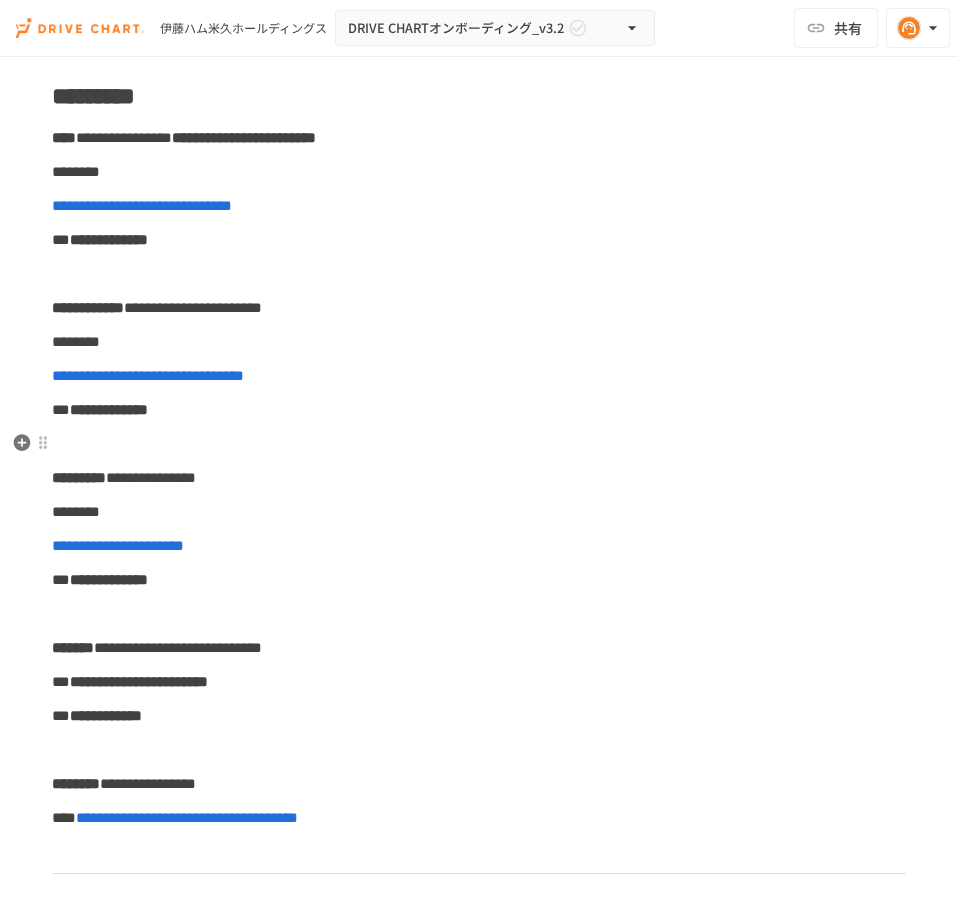 click on "**********" at bounding box center [479, 3687] 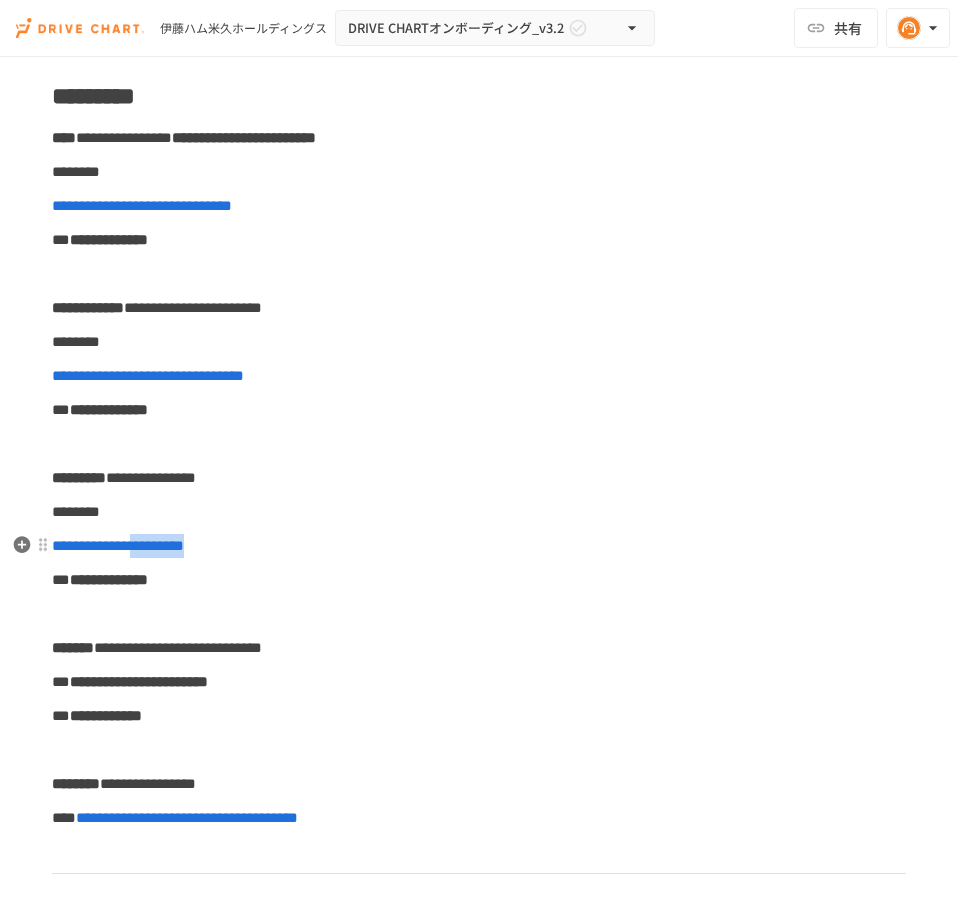 drag, startPoint x: 243, startPoint y: 553, endPoint x: 158, endPoint y: 539, distance: 86.145226 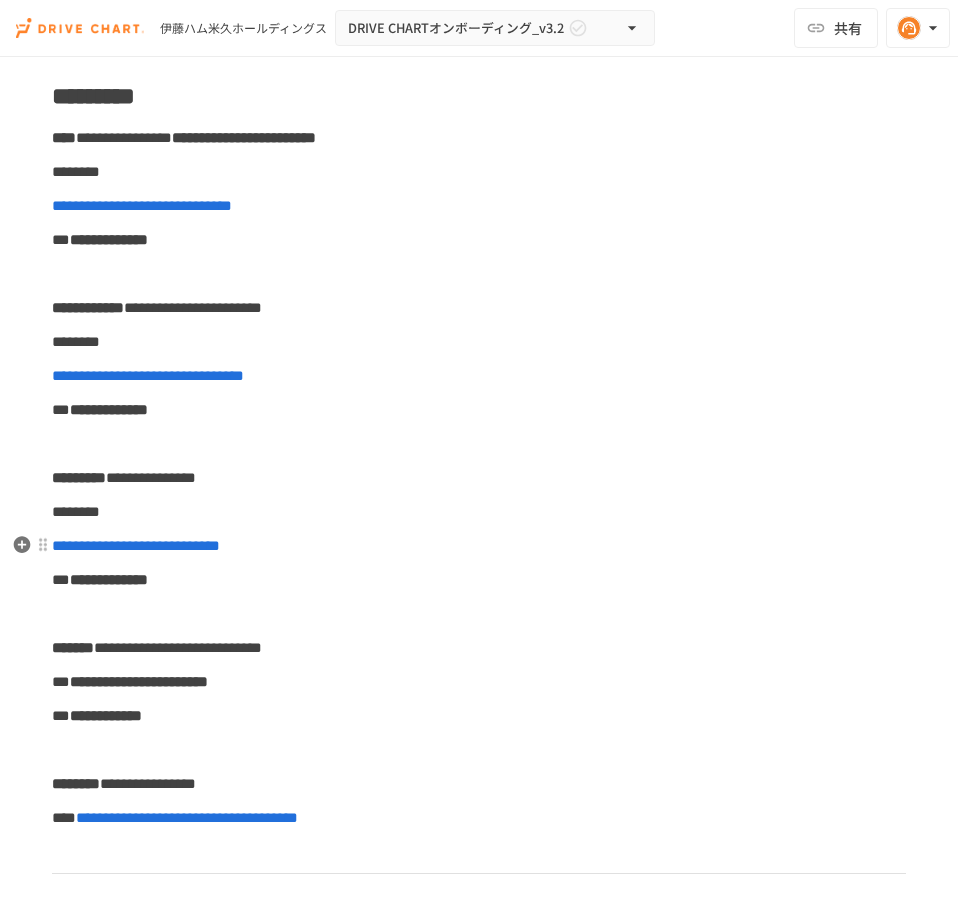 click on "**********" at bounding box center (479, 546) 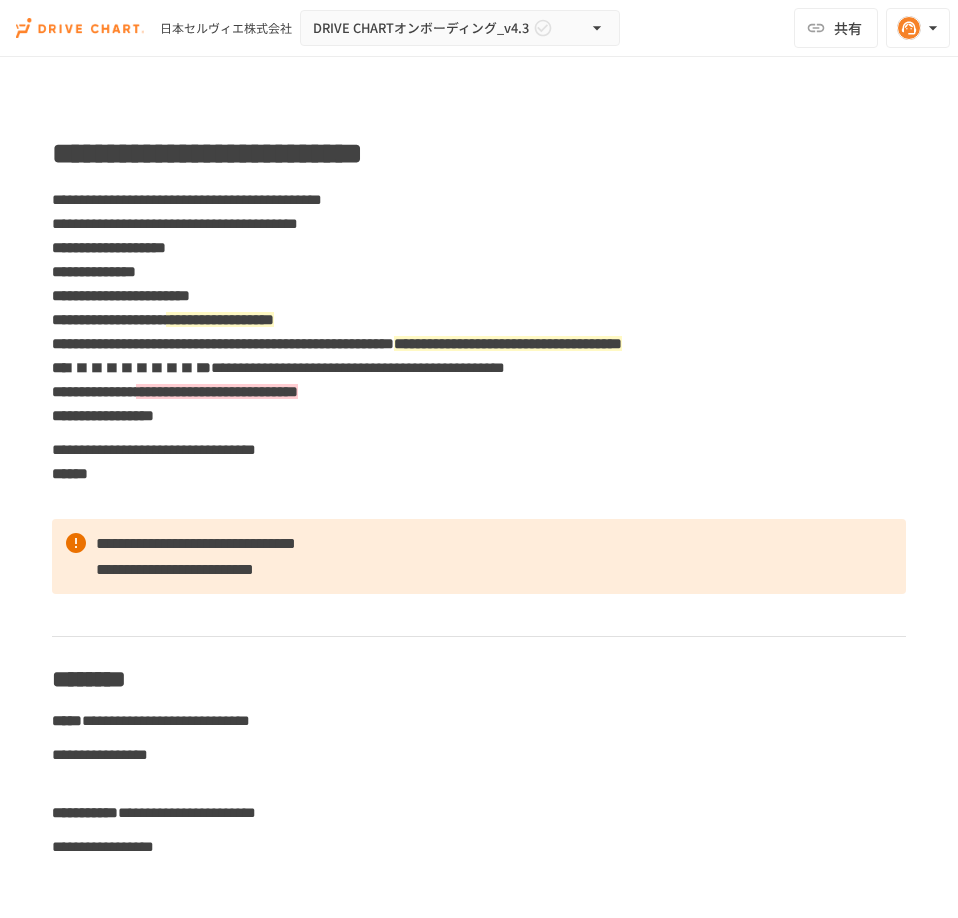 scroll, scrollTop: 0, scrollLeft: 0, axis: both 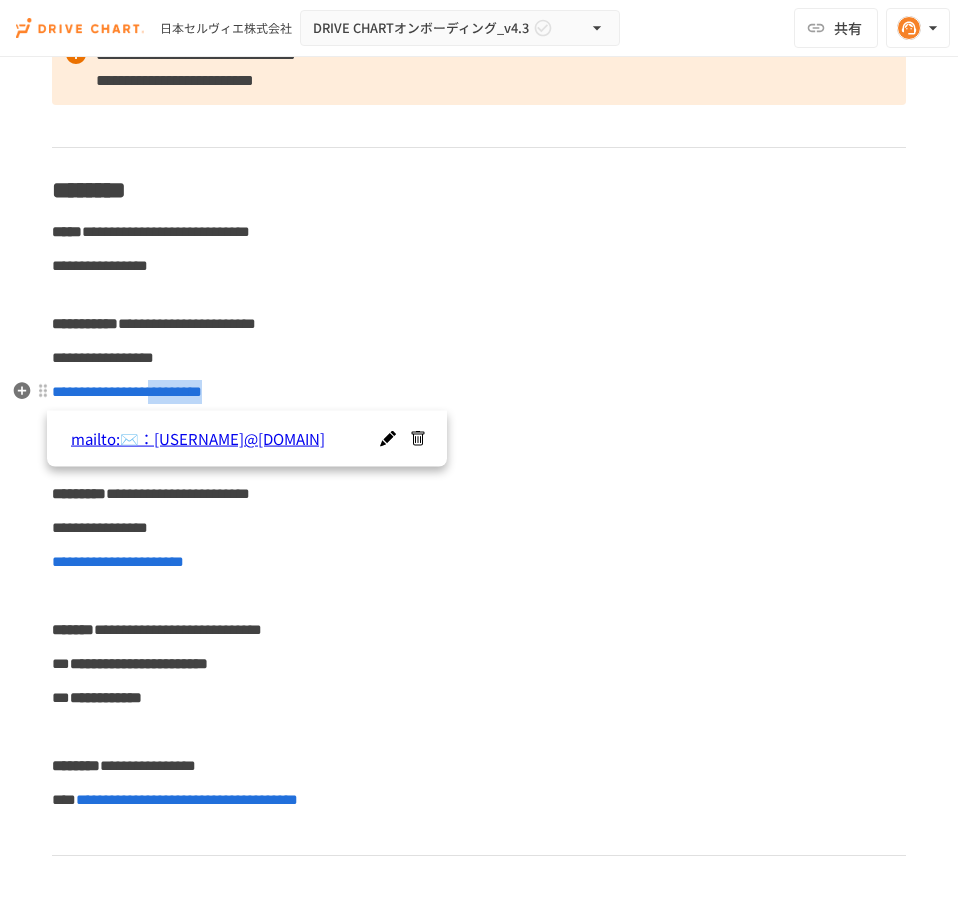 click on "**********" at bounding box center [479, 392] 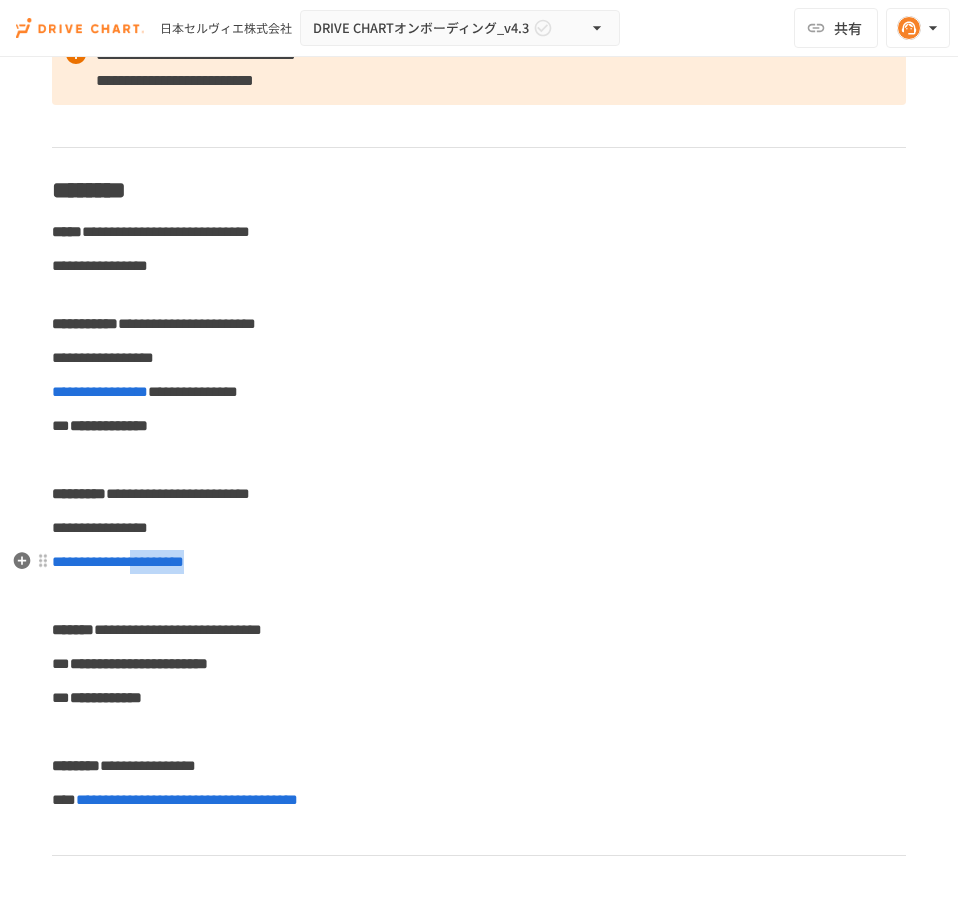 drag, startPoint x: 263, startPoint y: 565, endPoint x: 157, endPoint y: 574, distance: 106.381386 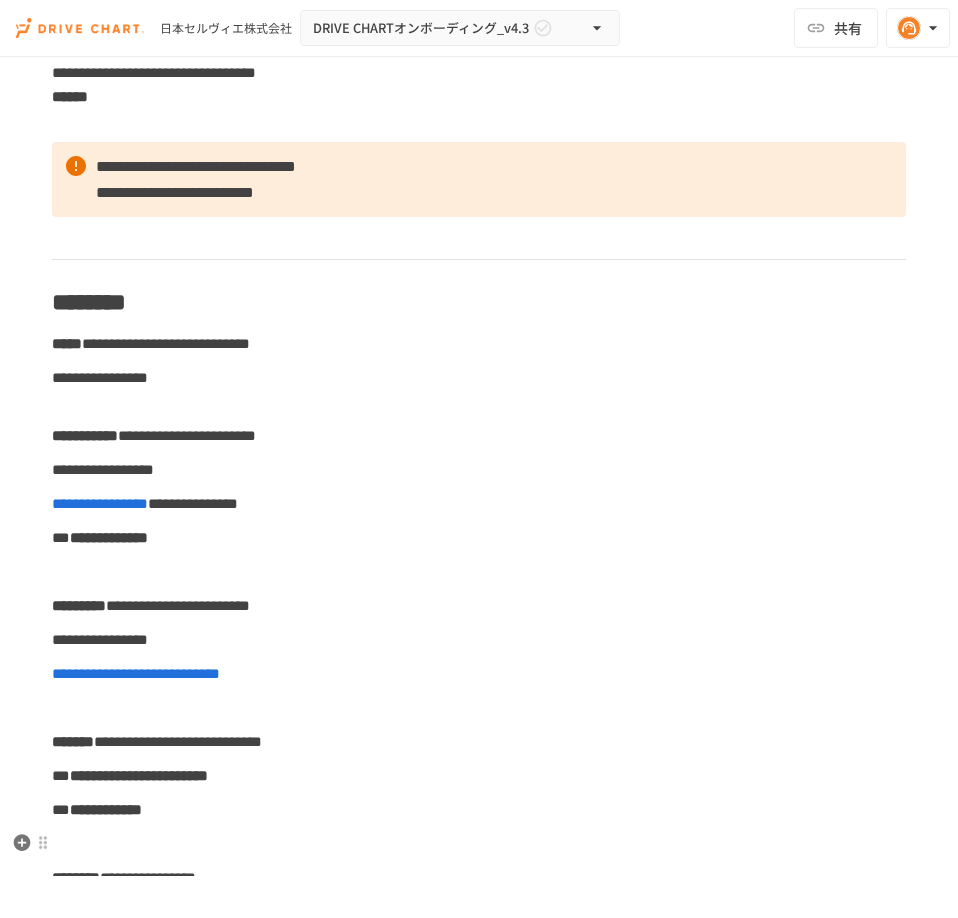 scroll, scrollTop: 374, scrollLeft: 0, axis: vertical 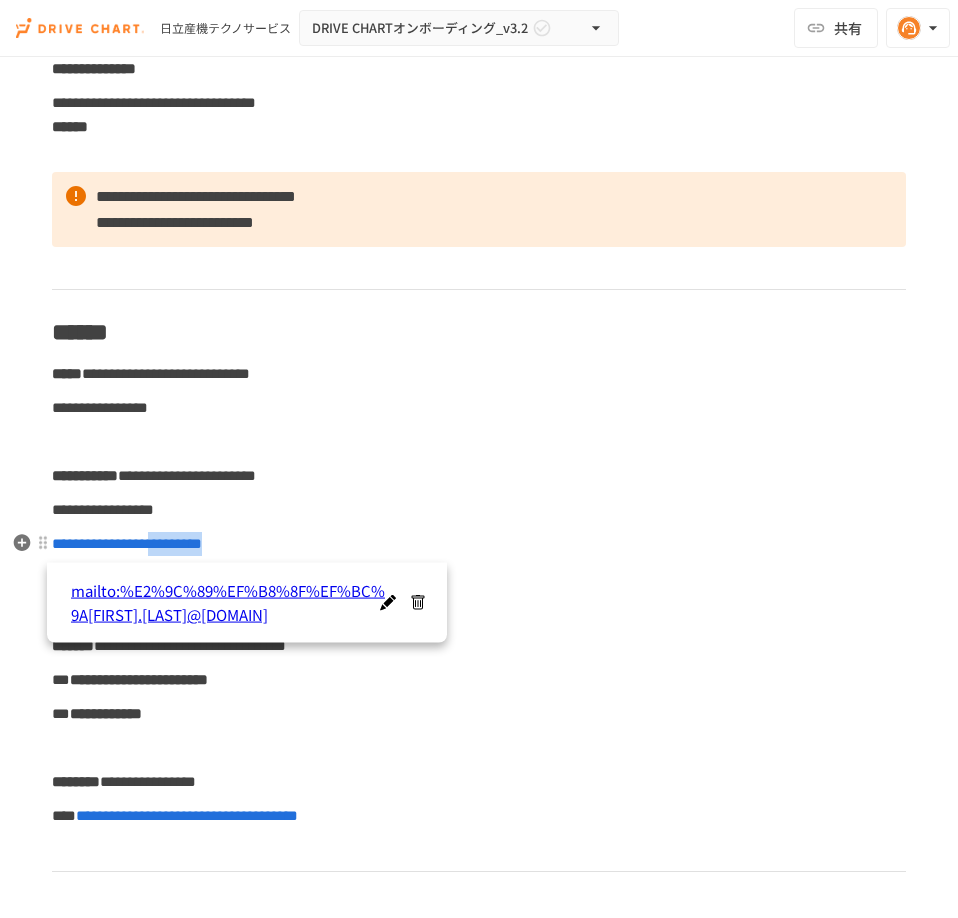 drag, startPoint x: 290, startPoint y: 551, endPoint x: 185, endPoint y: 547, distance: 105.076164 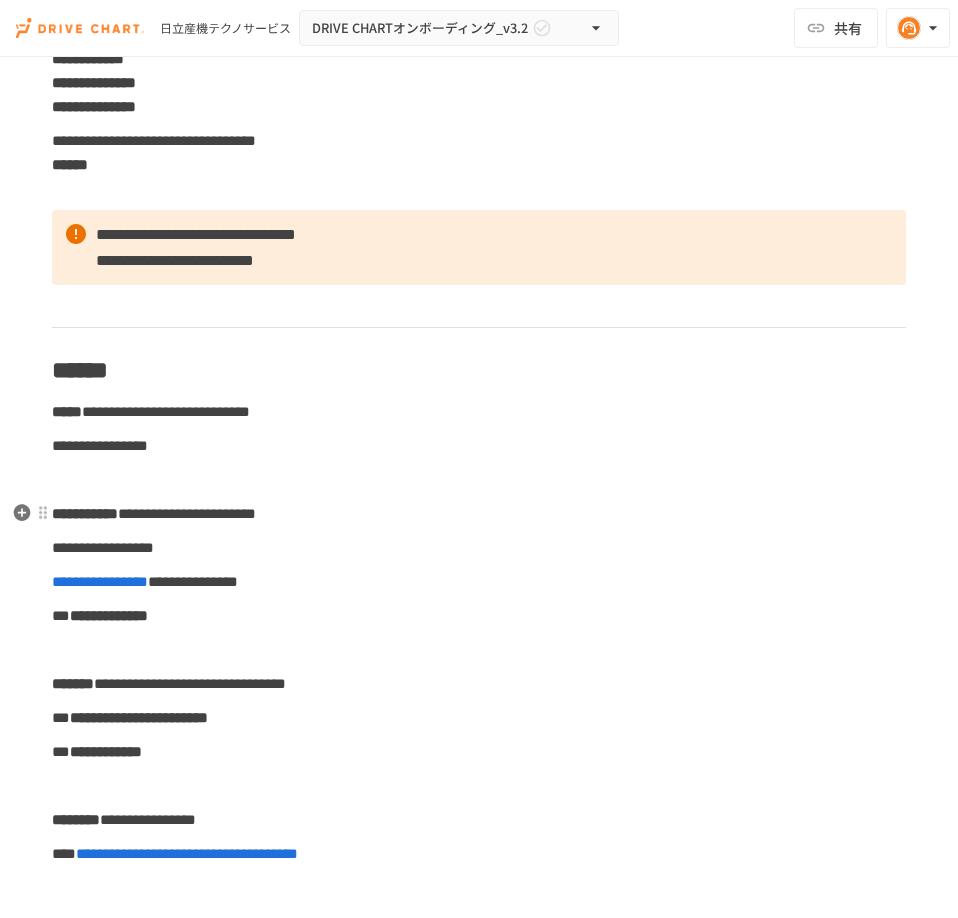 scroll, scrollTop: 259, scrollLeft: 0, axis: vertical 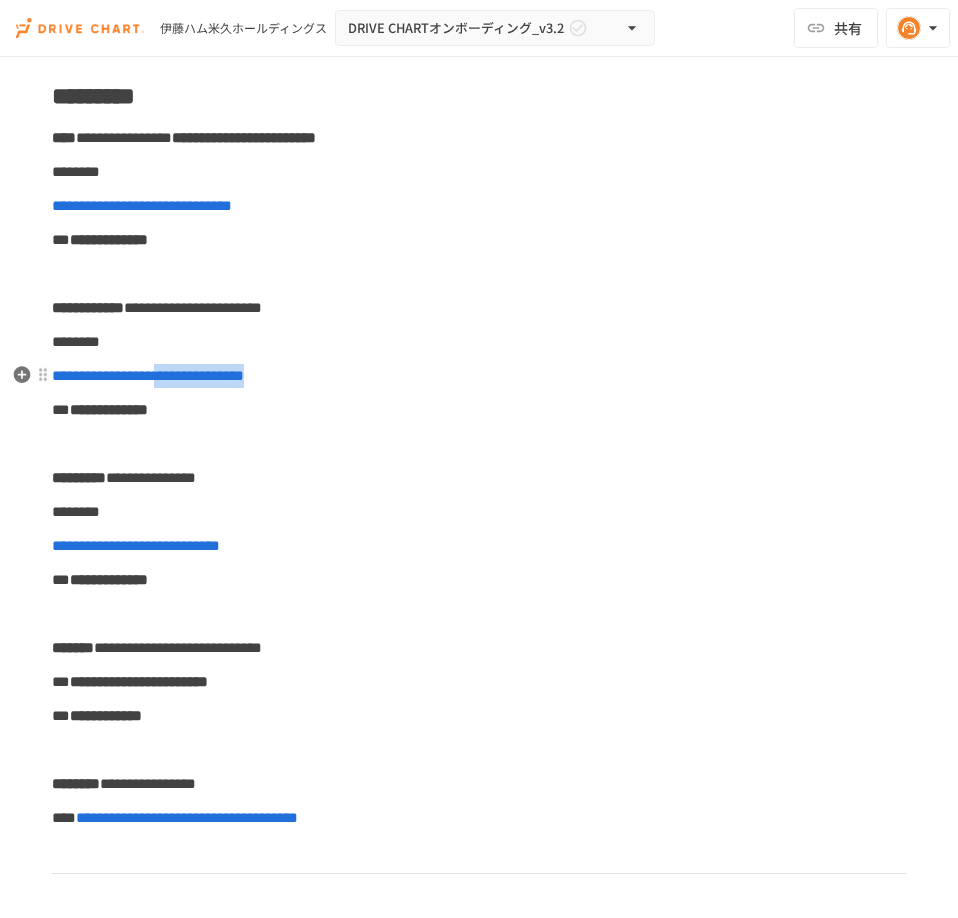drag, startPoint x: 326, startPoint y: 373, endPoint x: 192, endPoint y: 377, distance: 134.0597 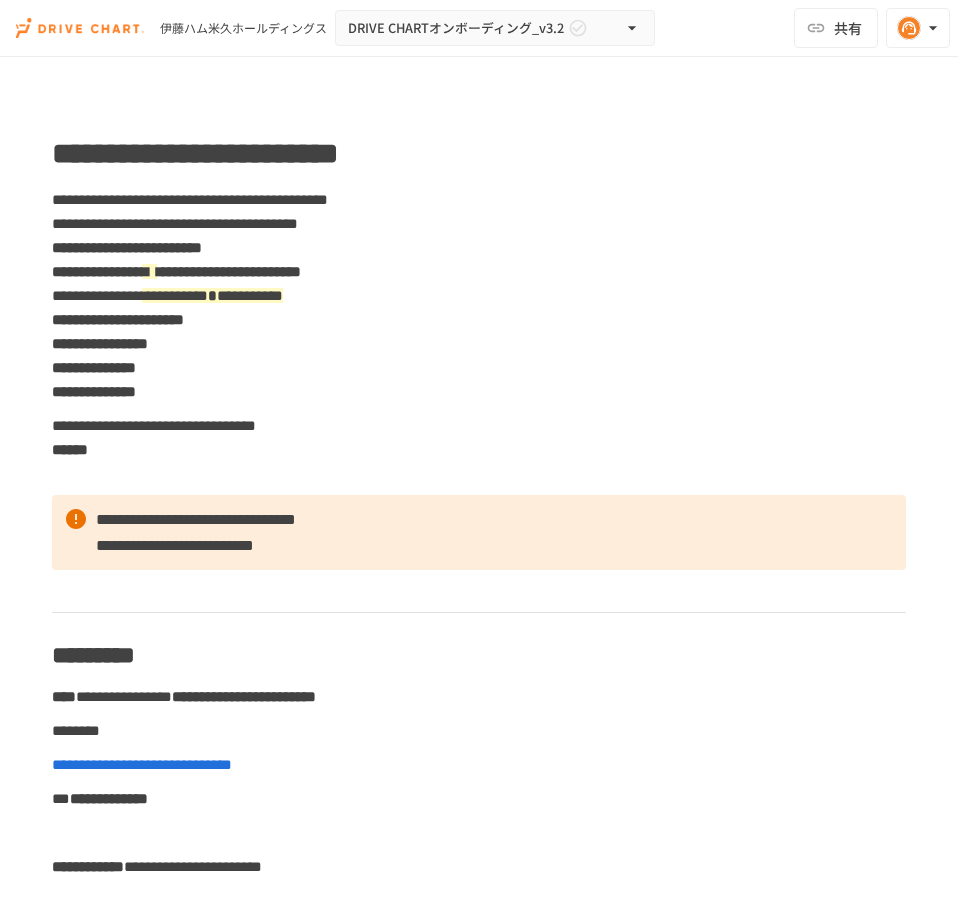 scroll, scrollTop: 0, scrollLeft: 0, axis: both 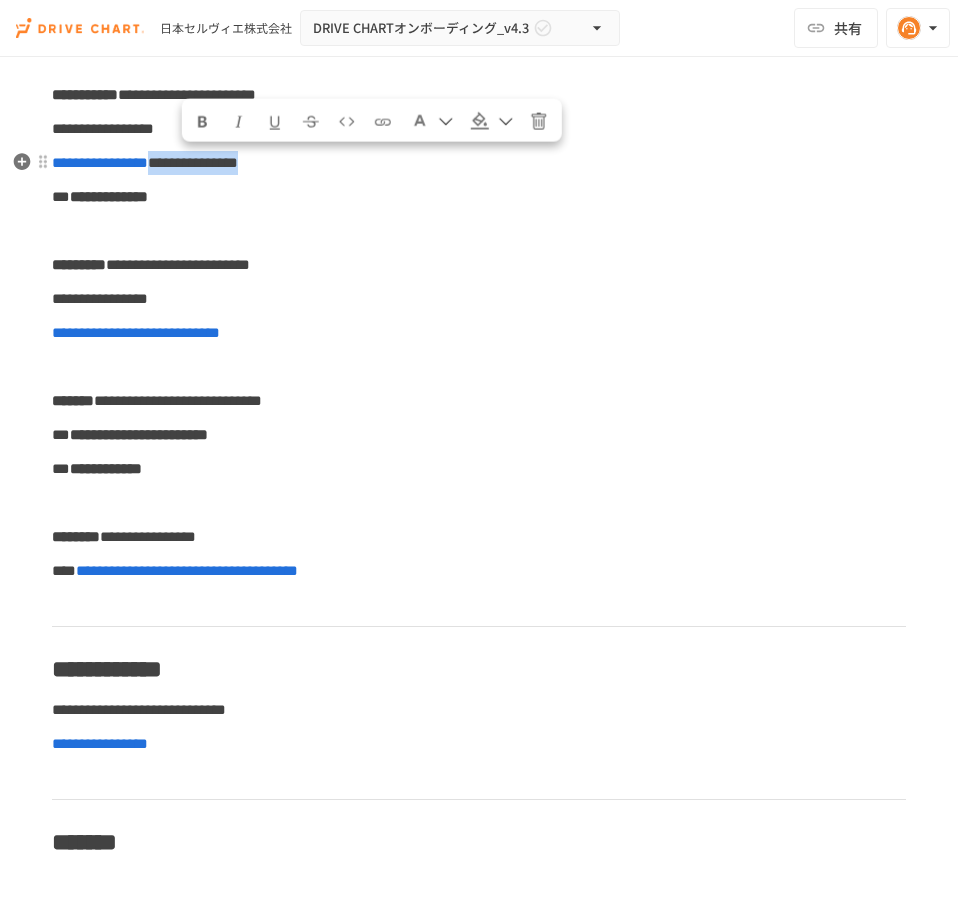 drag, startPoint x: 350, startPoint y: 175, endPoint x: 188, endPoint y: 169, distance: 162.11107 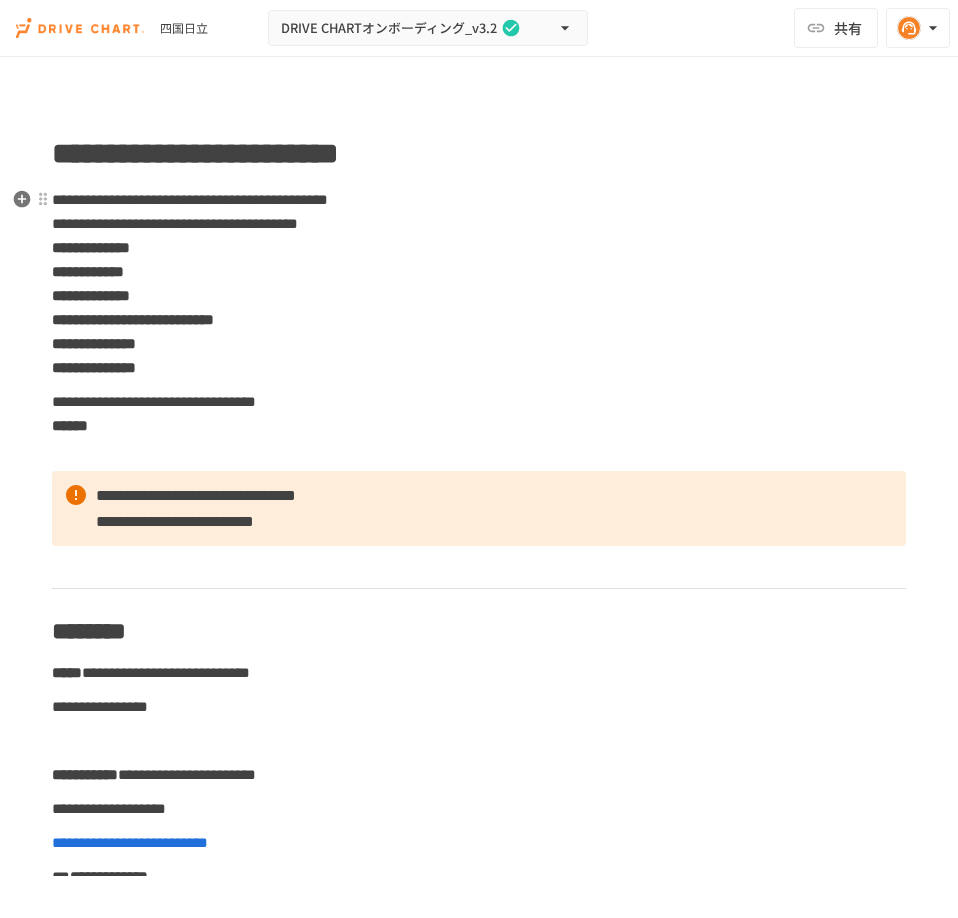scroll, scrollTop: 0, scrollLeft: 0, axis: both 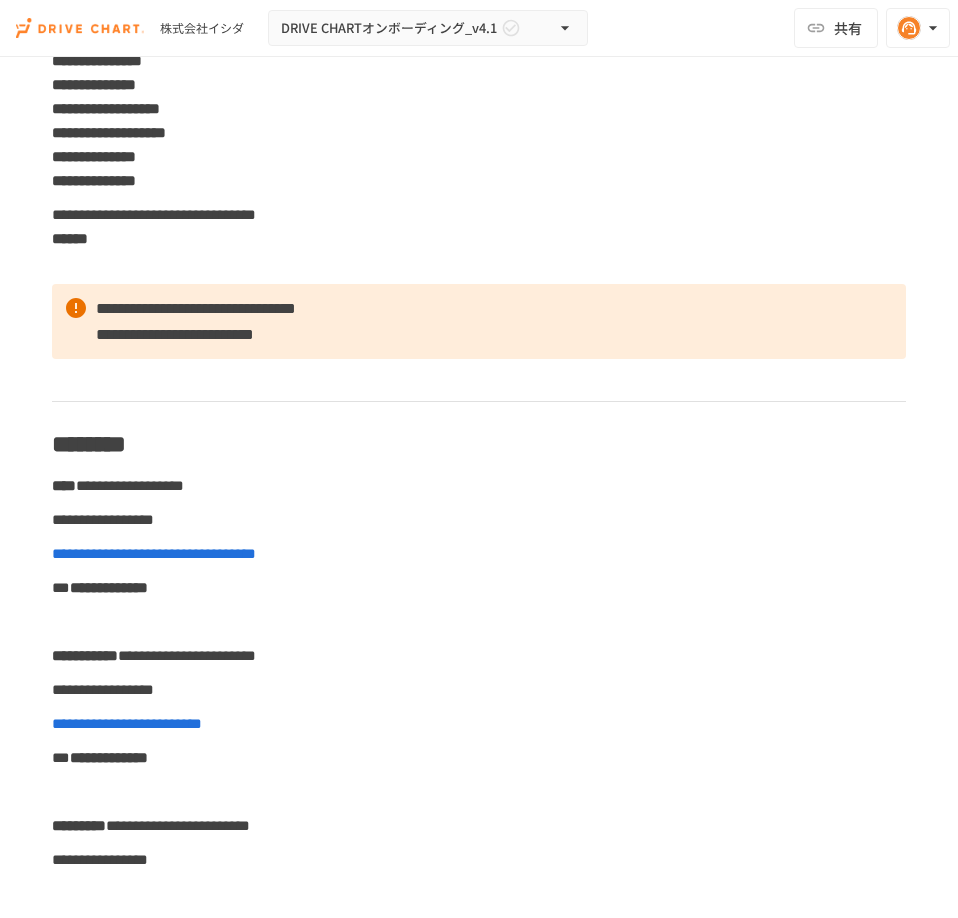 drag, startPoint x: 290, startPoint y: 565, endPoint x: 196, endPoint y: 556, distance: 94.42987 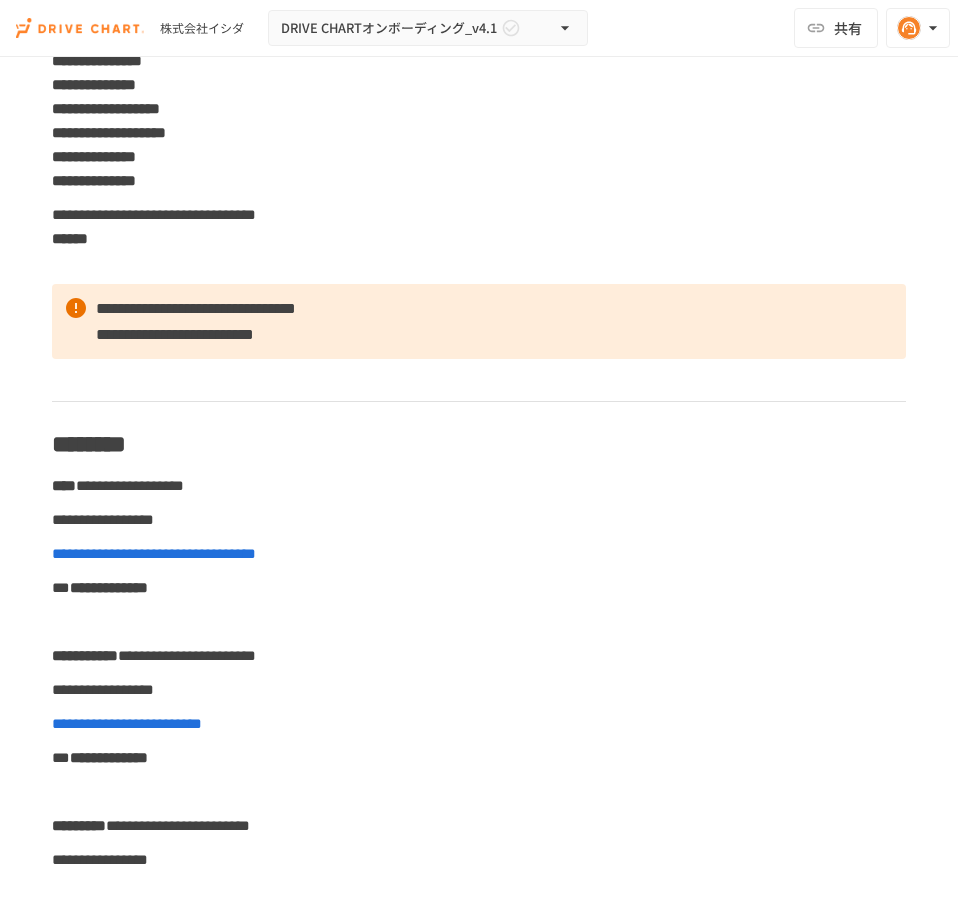 click on "**********" at bounding box center (479, 554) 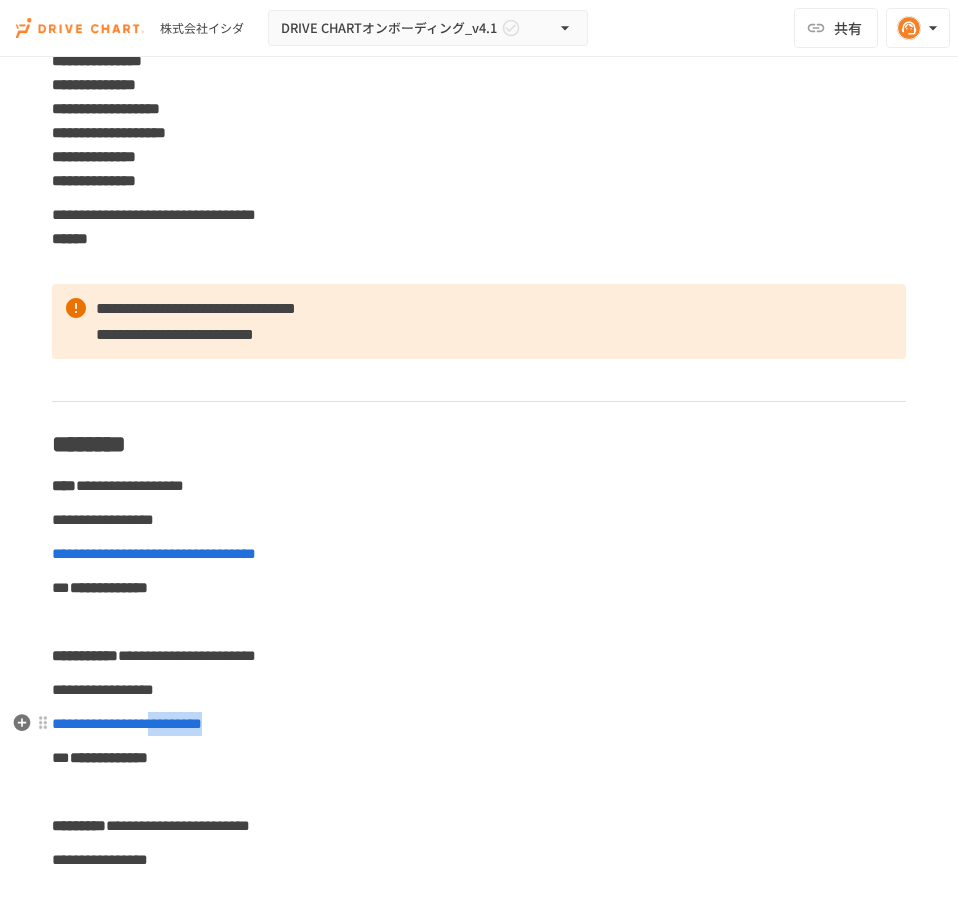 click on "**********" at bounding box center [479, 724] 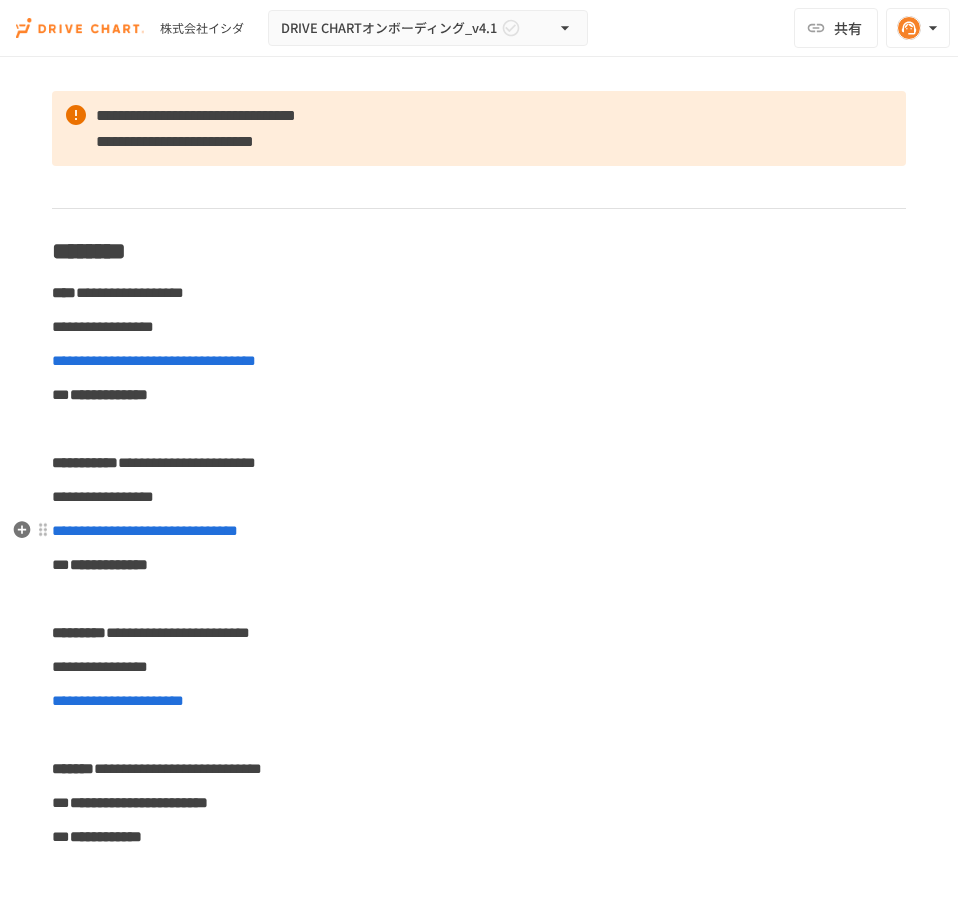 scroll, scrollTop: 382, scrollLeft: 0, axis: vertical 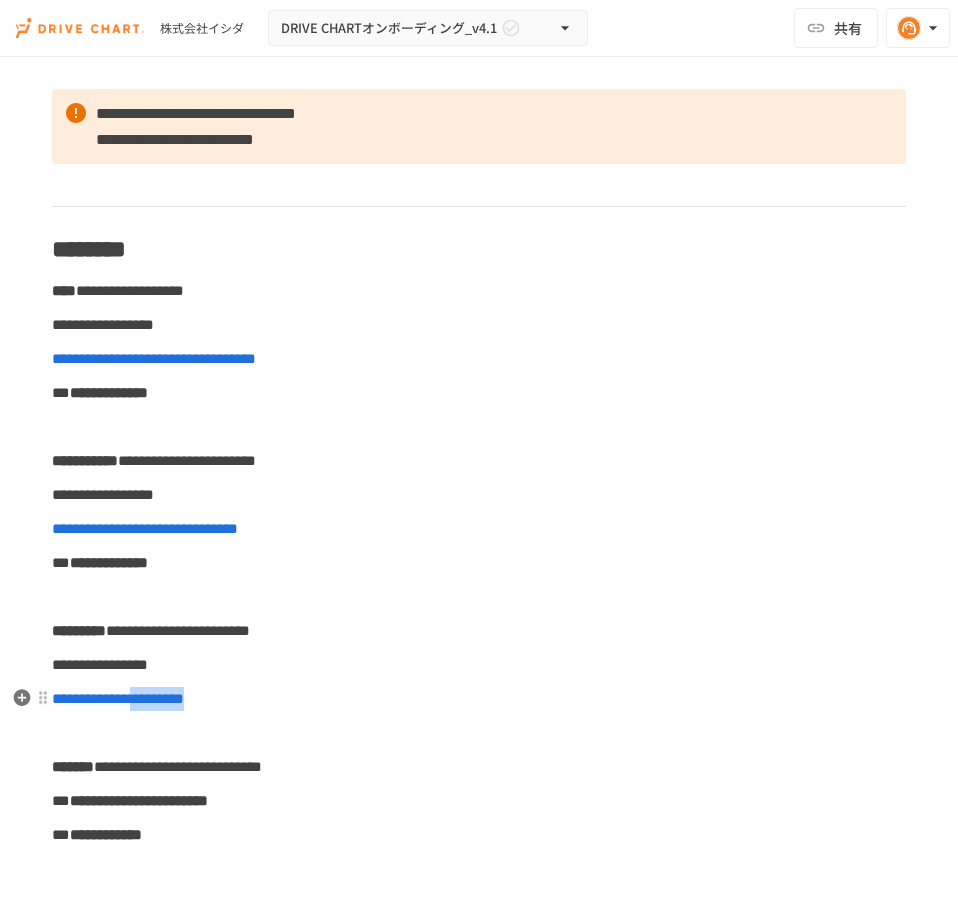 click on "**********" at bounding box center [479, 699] 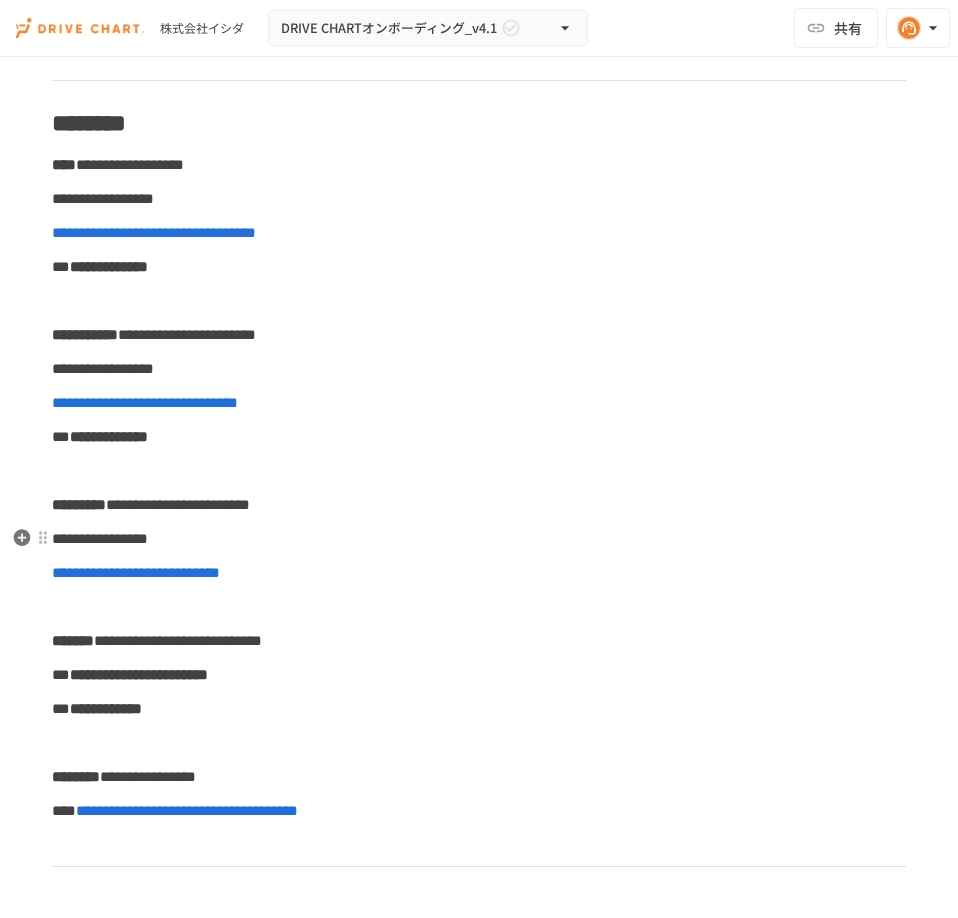 scroll, scrollTop: 509, scrollLeft: 0, axis: vertical 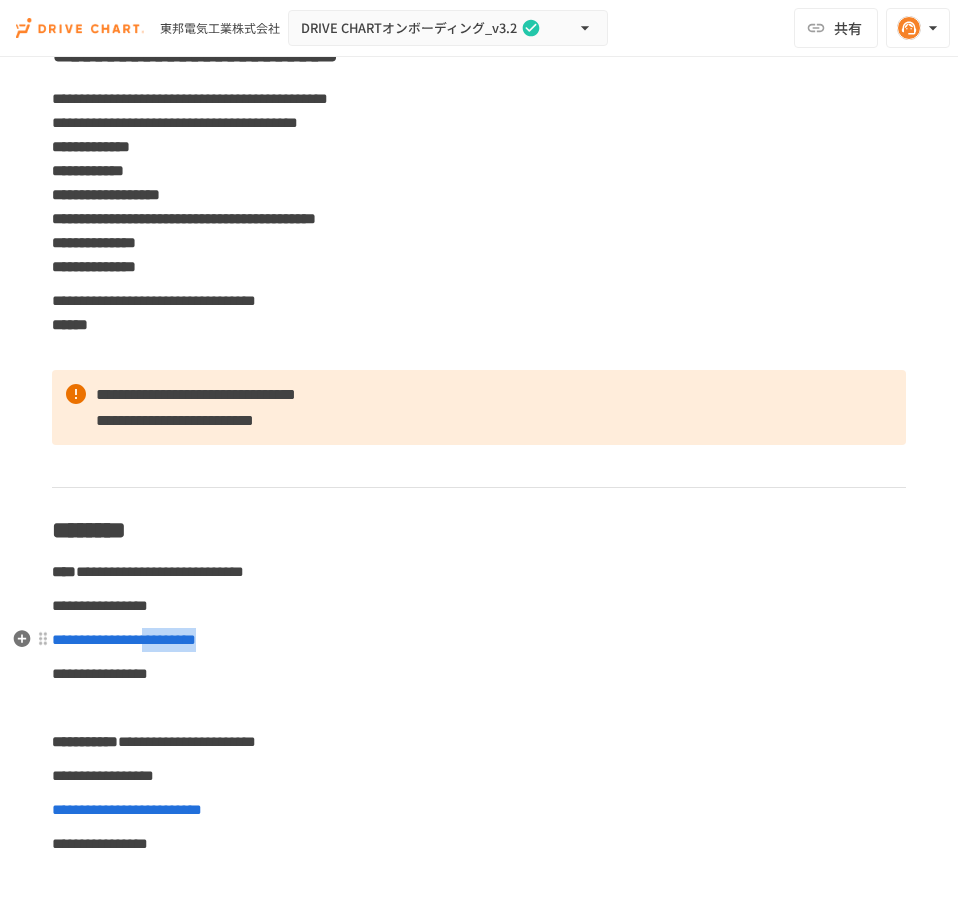 drag, startPoint x: 255, startPoint y: 652, endPoint x: 172, endPoint y: 645, distance: 83.294655 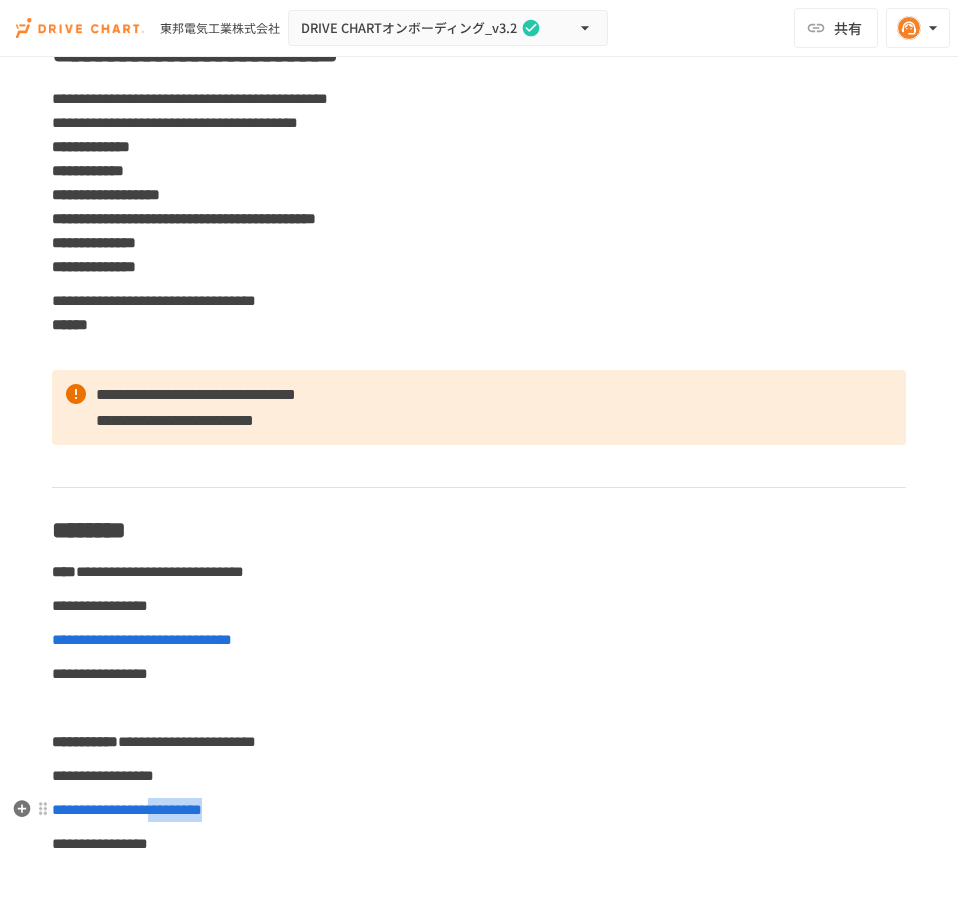 click on "**********" at bounding box center (479, 810) 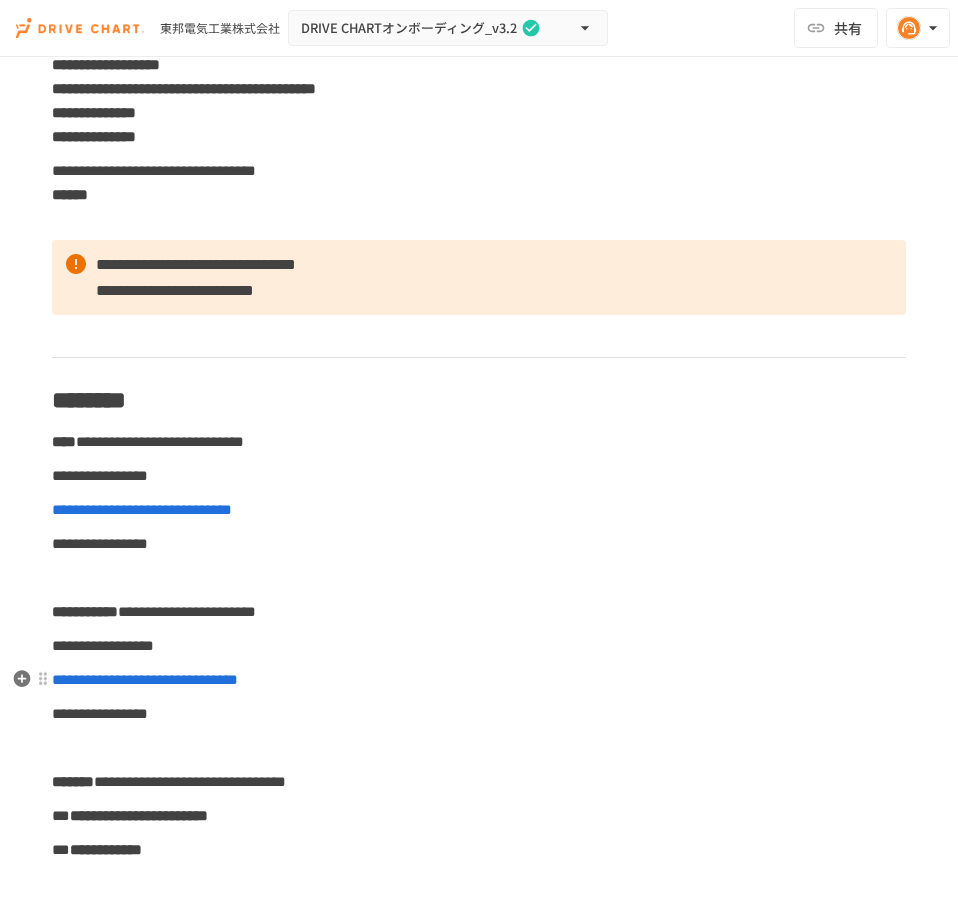 scroll, scrollTop: 233, scrollLeft: 0, axis: vertical 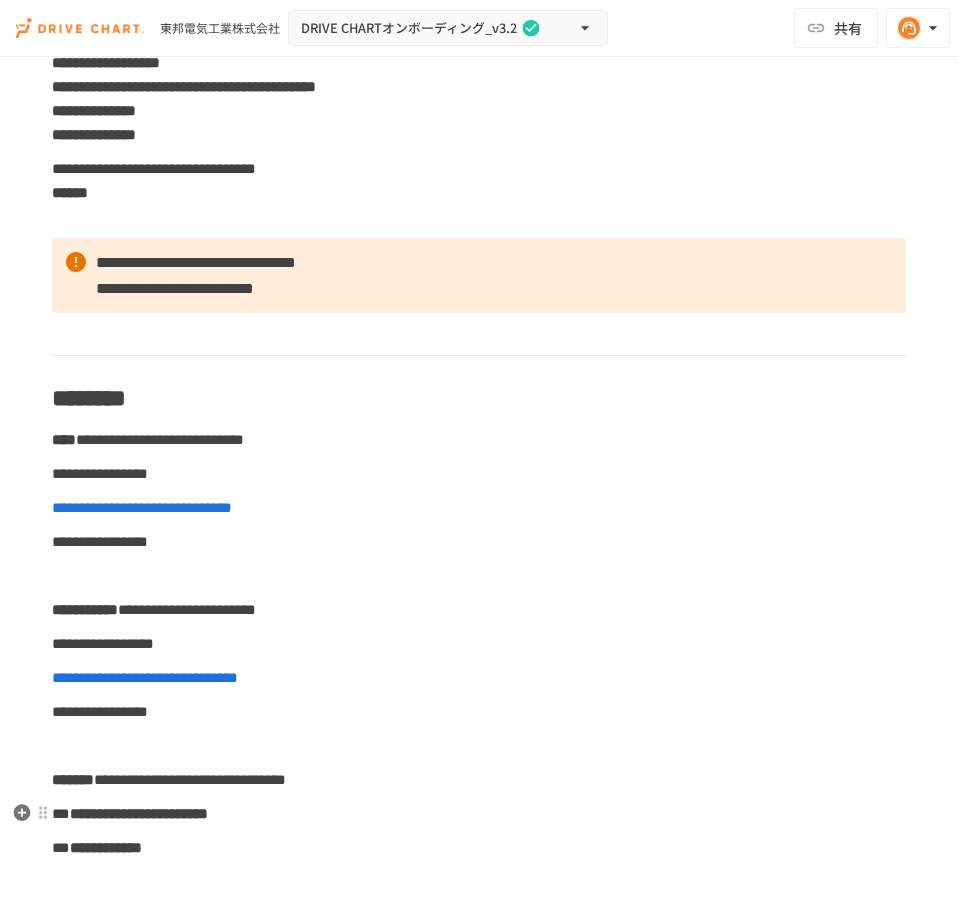 click on "**********" at bounding box center (479, 814) 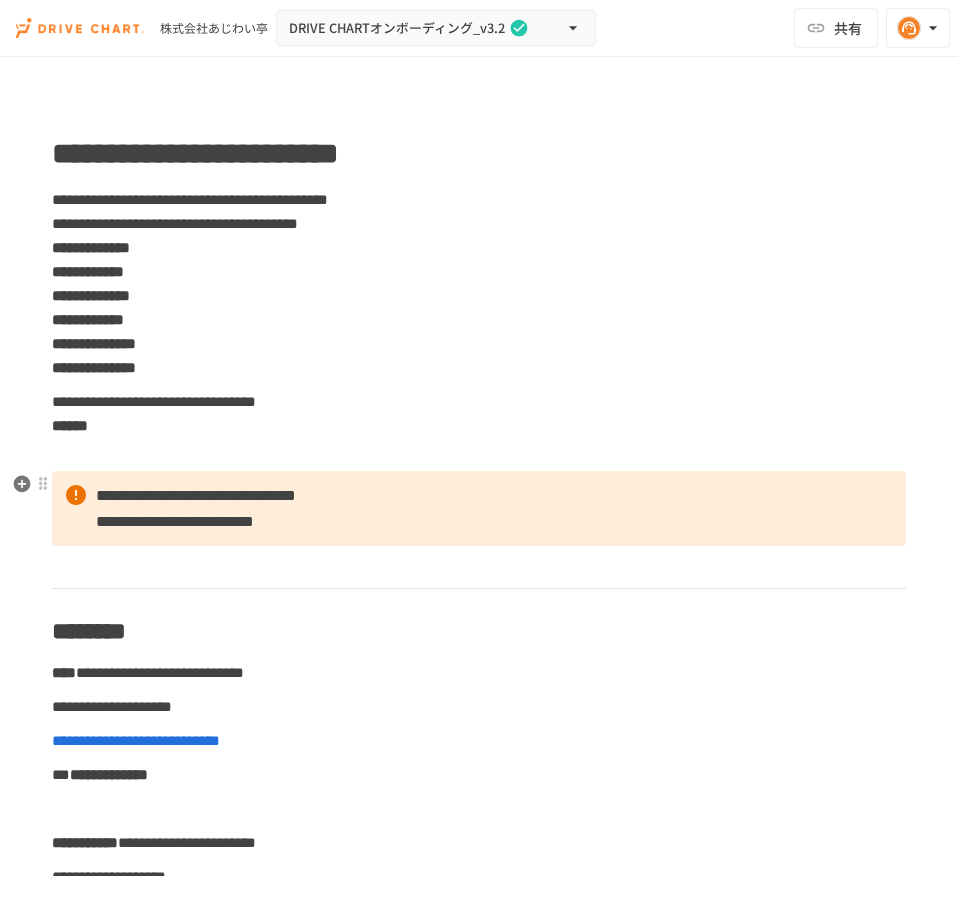 scroll, scrollTop: 0, scrollLeft: 0, axis: both 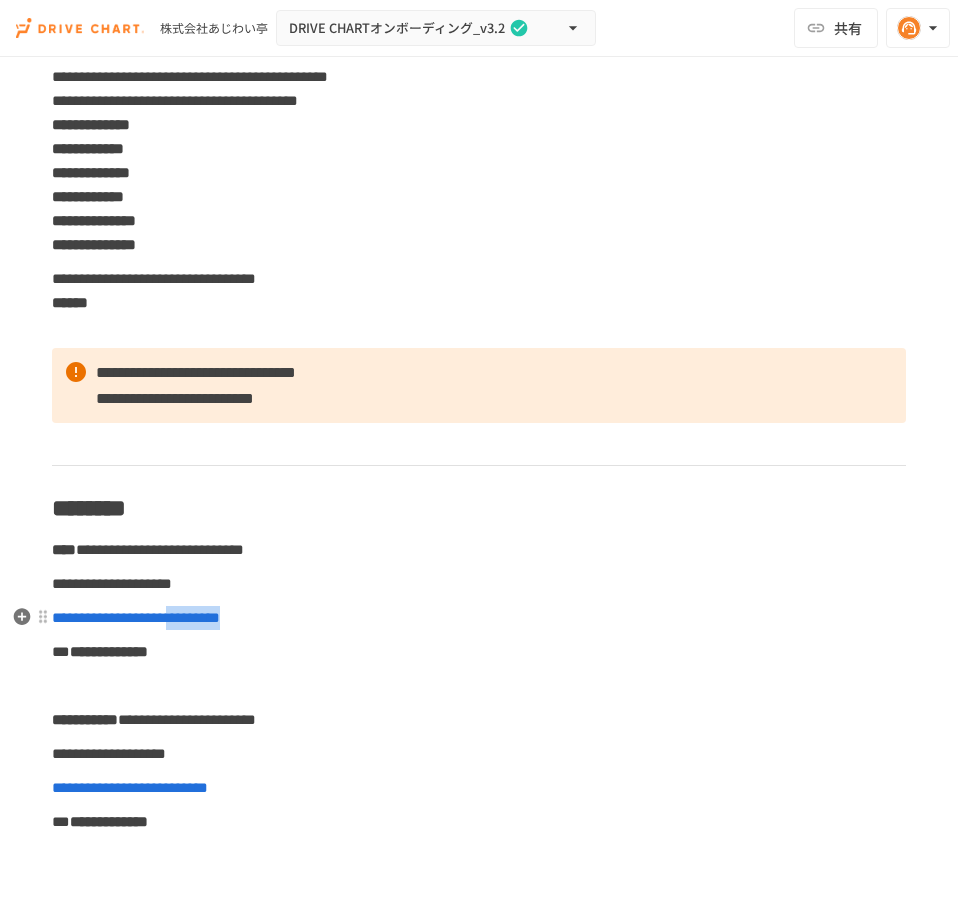 drag, startPoint x: 324, startPoint y: 621, endPoint x: 223, endPoint y: 621, distance: 101 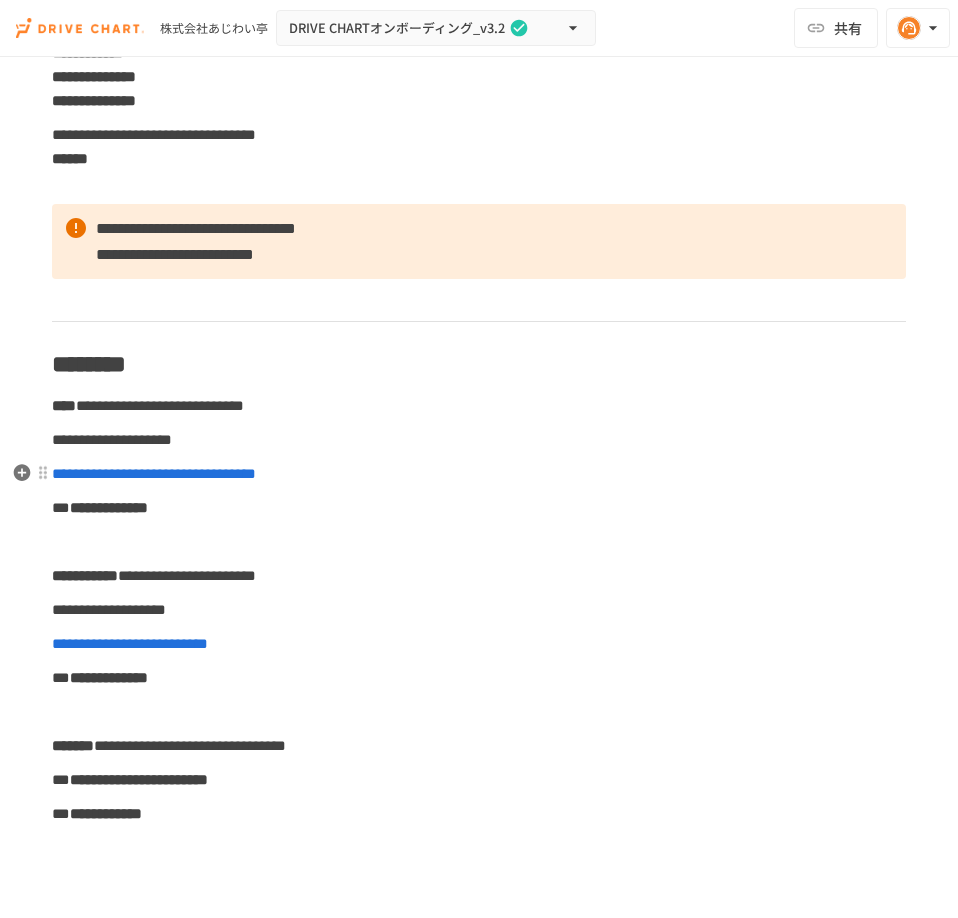 scroll, scrollTop: 270, scrollLeft: 0, axis: vertical 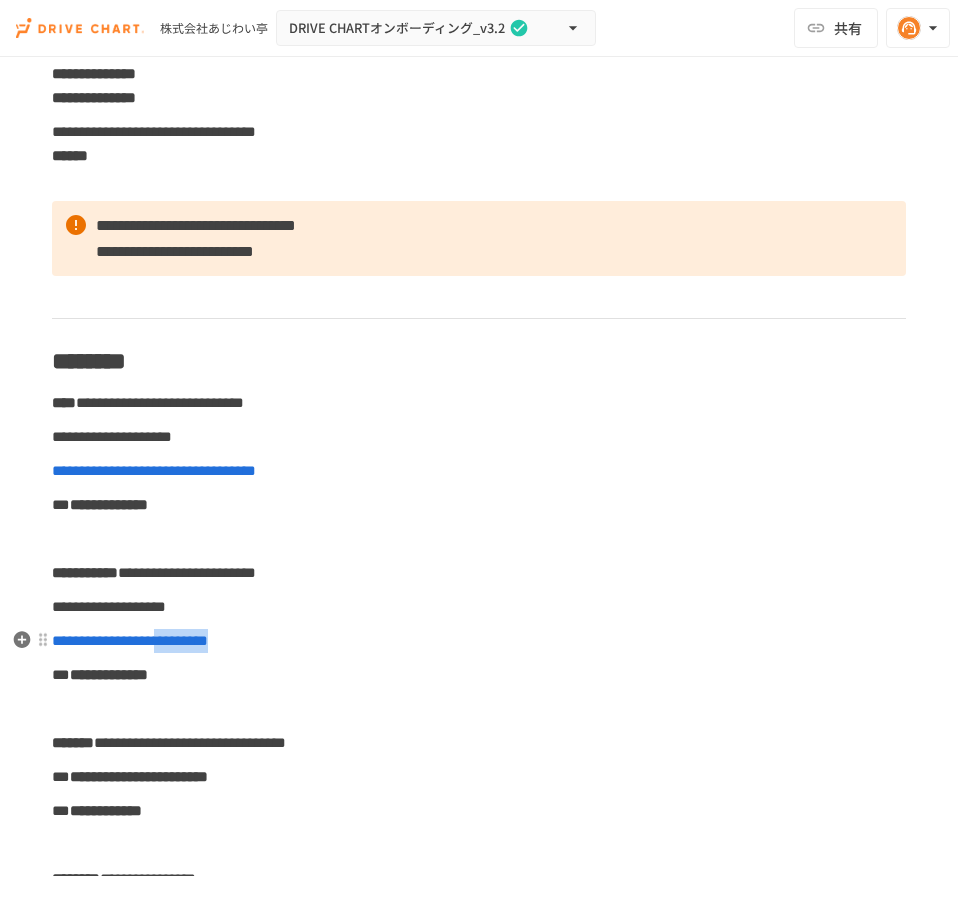 click on "**********" at bounding box center (479, 641) 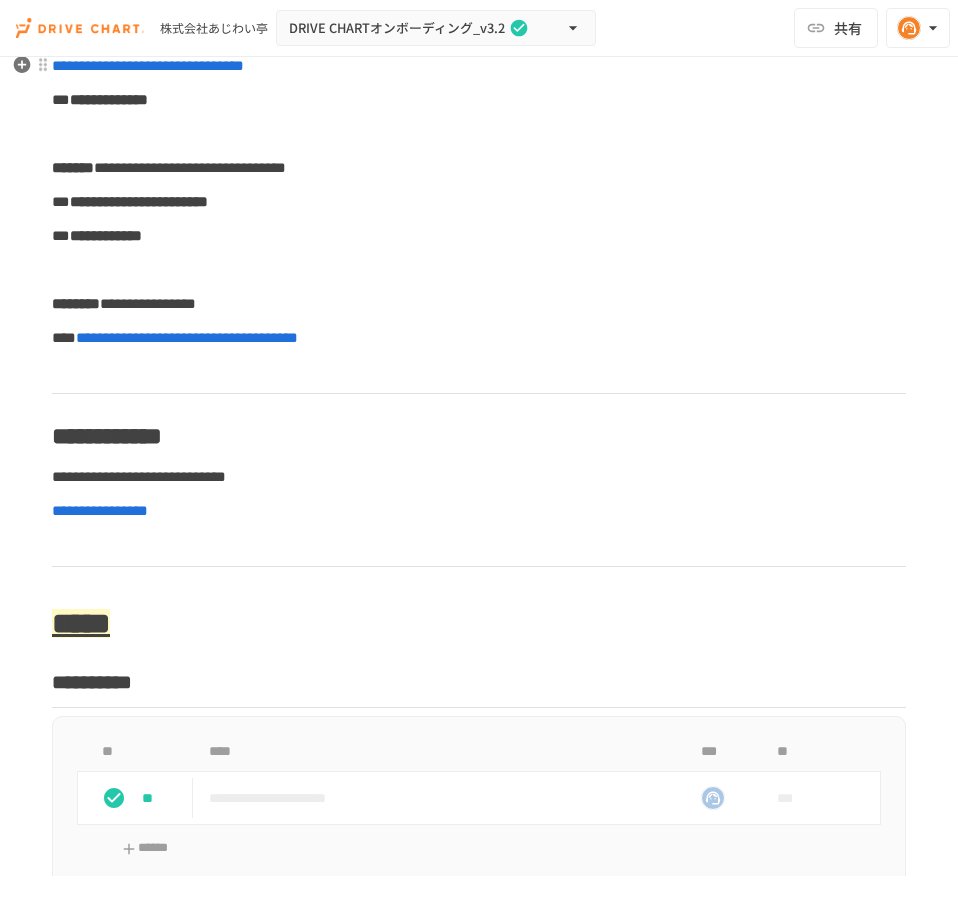 scroll, scrollTop: 880, scrollLeft: 0, axis: vertical 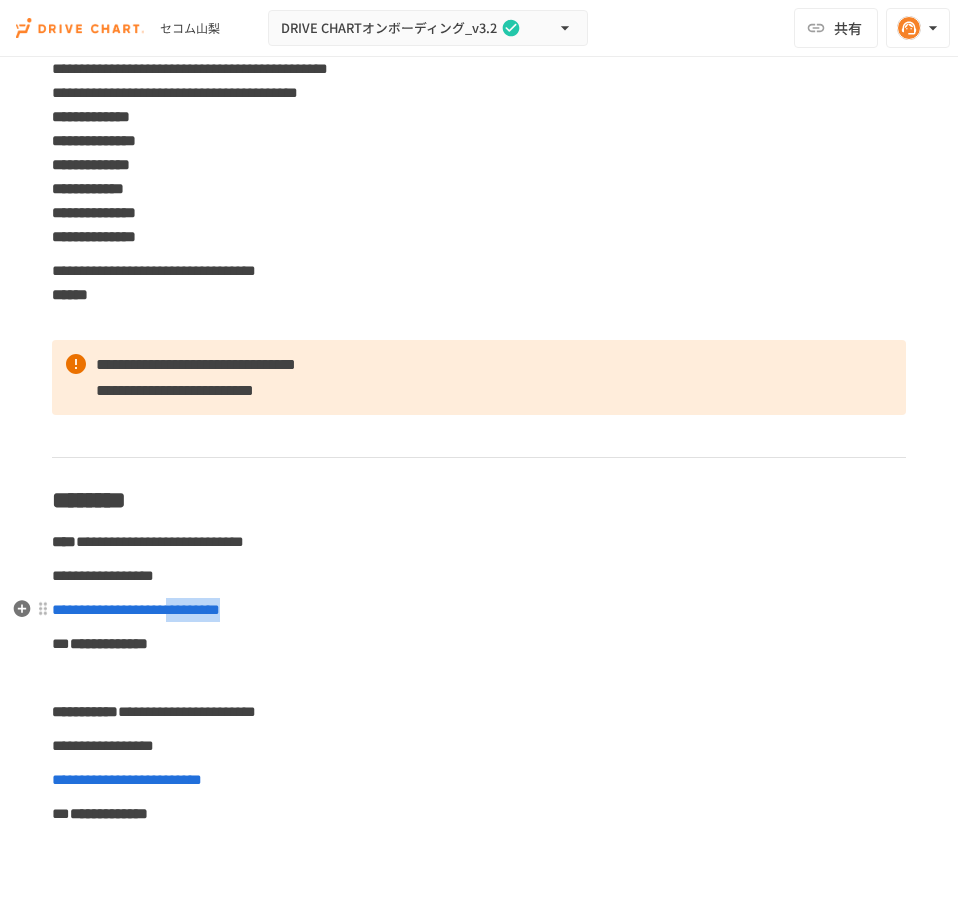 drag, startPoint x: 292, startPoint y: 614, endPoint x: 194, endPoint y: 609, distance: 98.12747 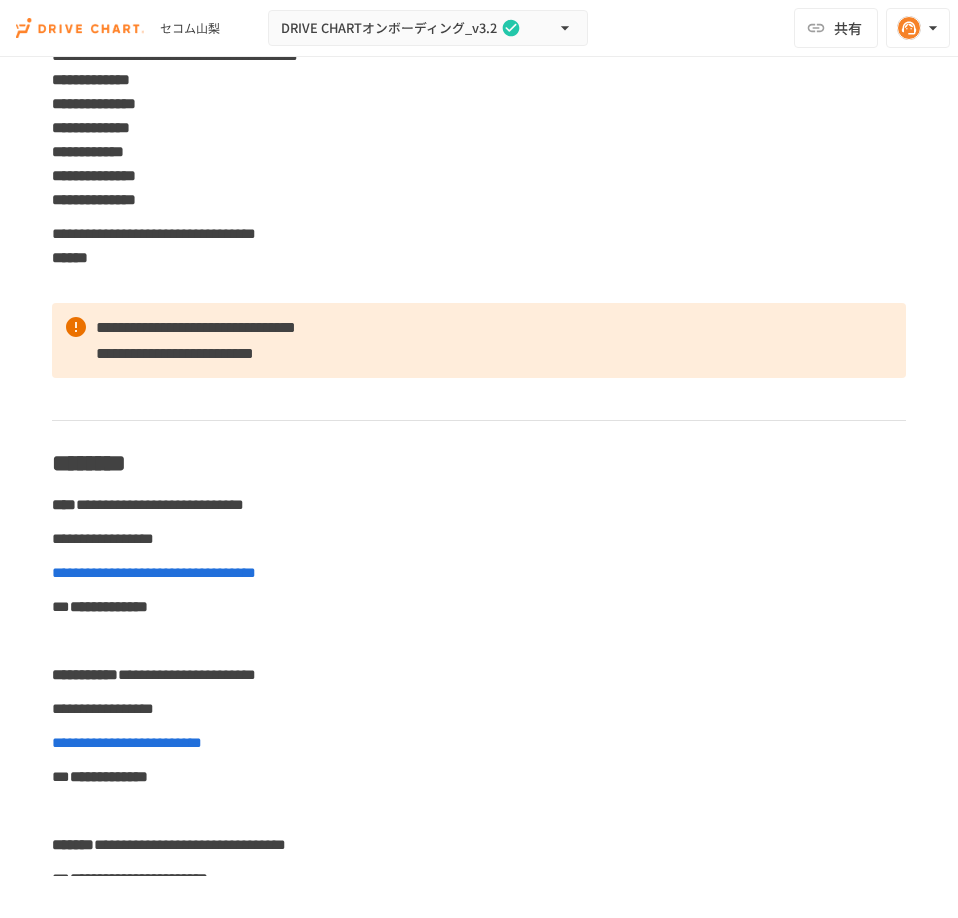 scroll, scrollTop: 171, scrollLeft: 0, axis: vertical 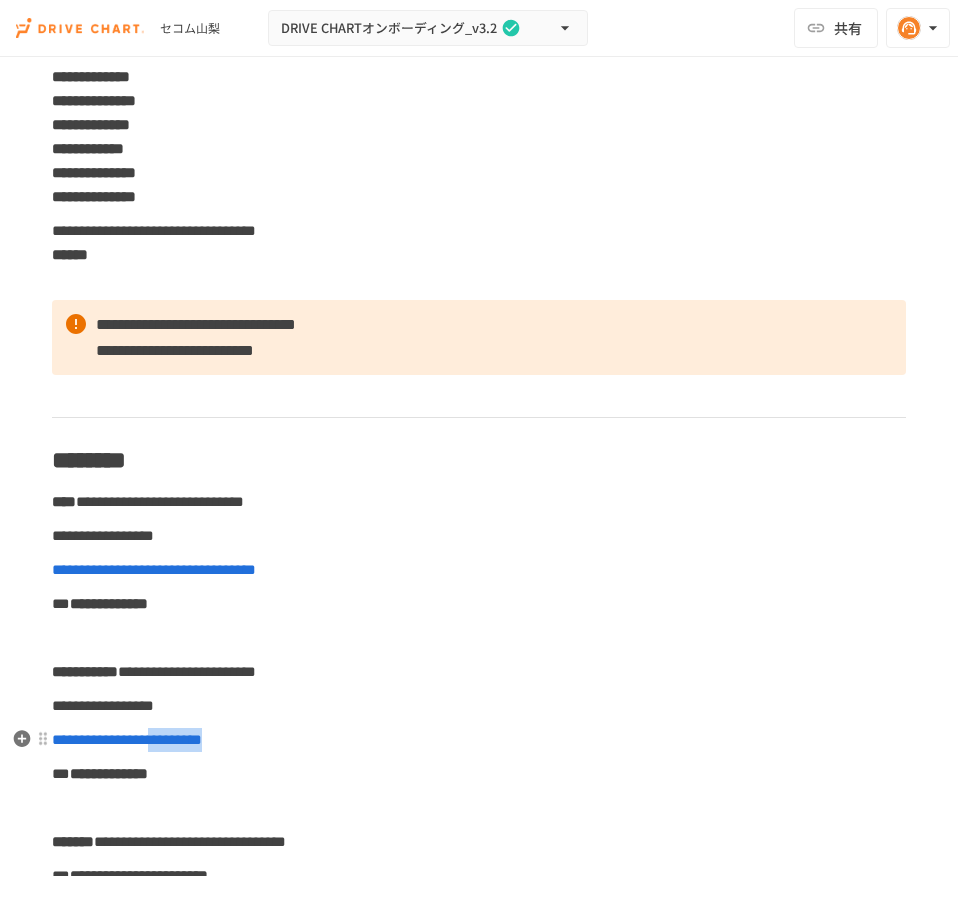 drag, startPoint x: 272, startPoint y: 742, endPoint x: 184, endPoint y: 735, distance: 88.27797 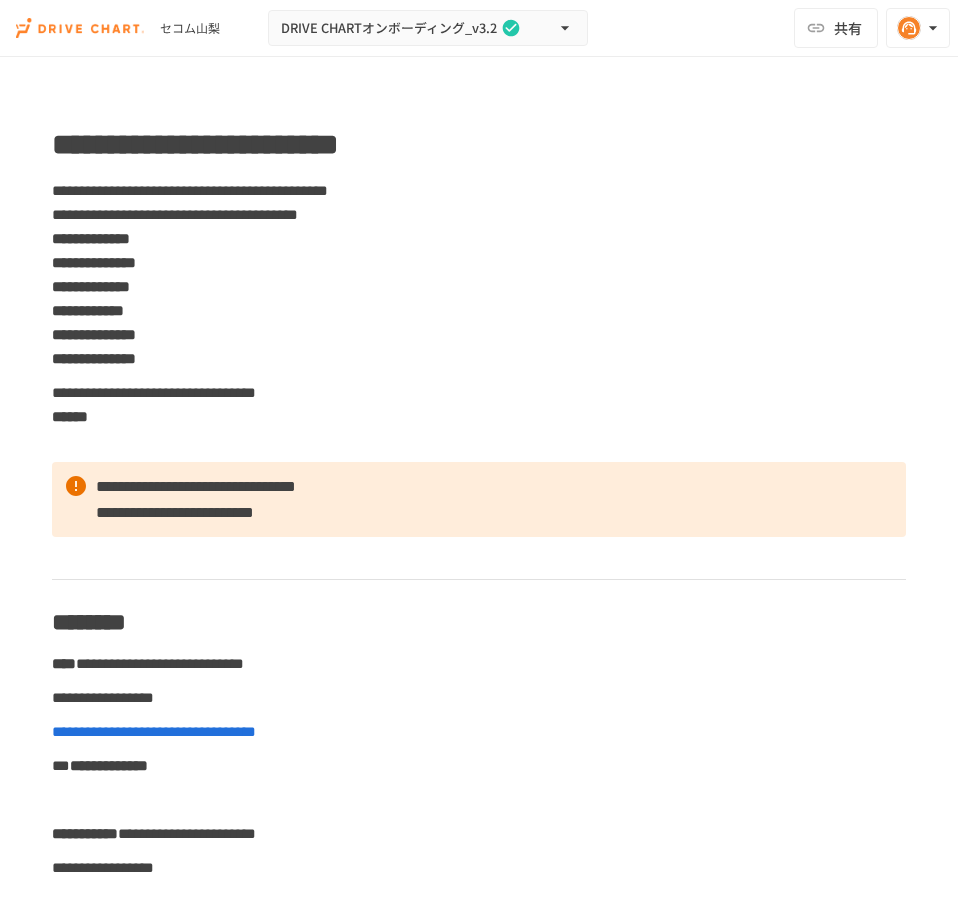 scroll, scrollTop: 0, scrollLeft: 0, axis: both 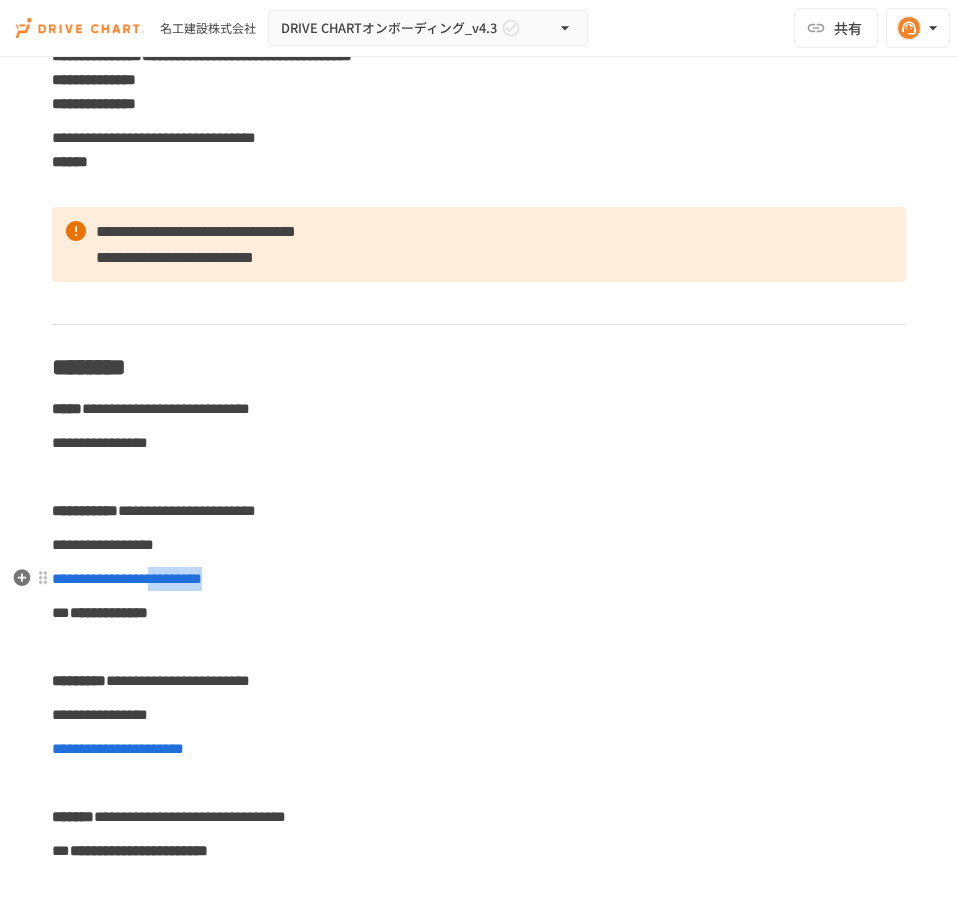 drag, startPoint x: 287, startPoint y: 581, endPoint x: 190, endPoint y: 586, distance: 97.128784 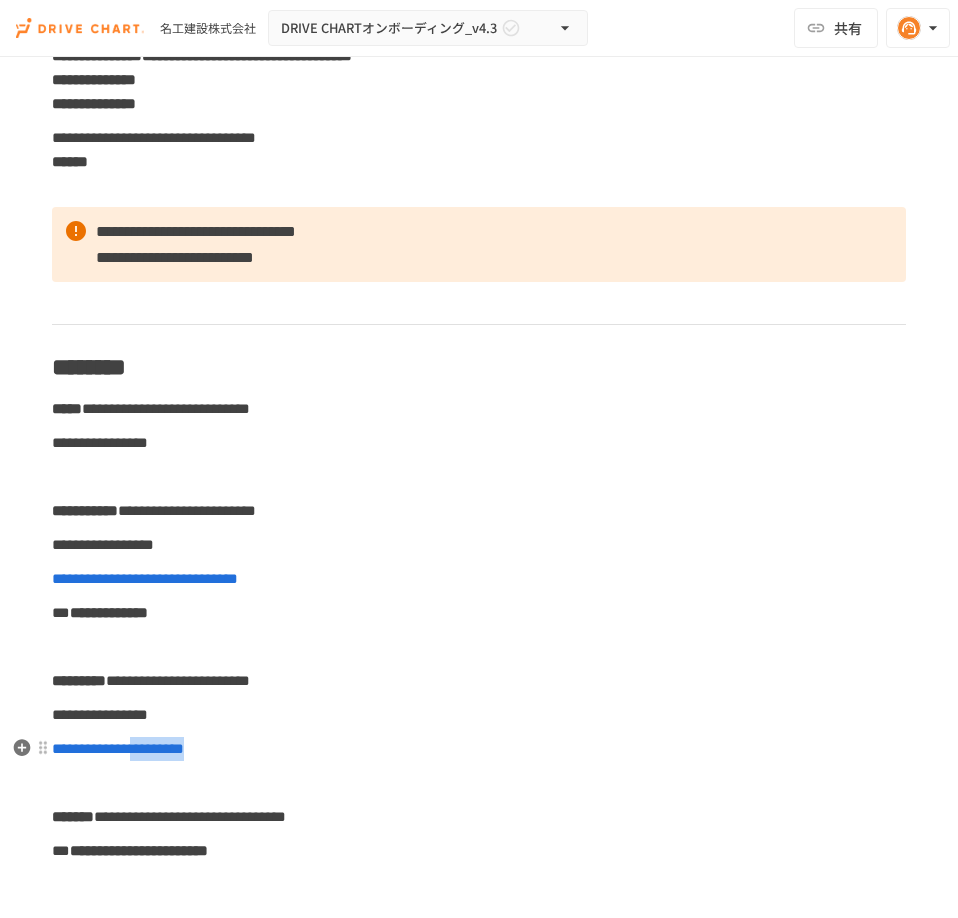 drag, startPoint x: 232, startPoint y: 754, endPoint x: 156, endPoint y: 756, distance: 76.02631 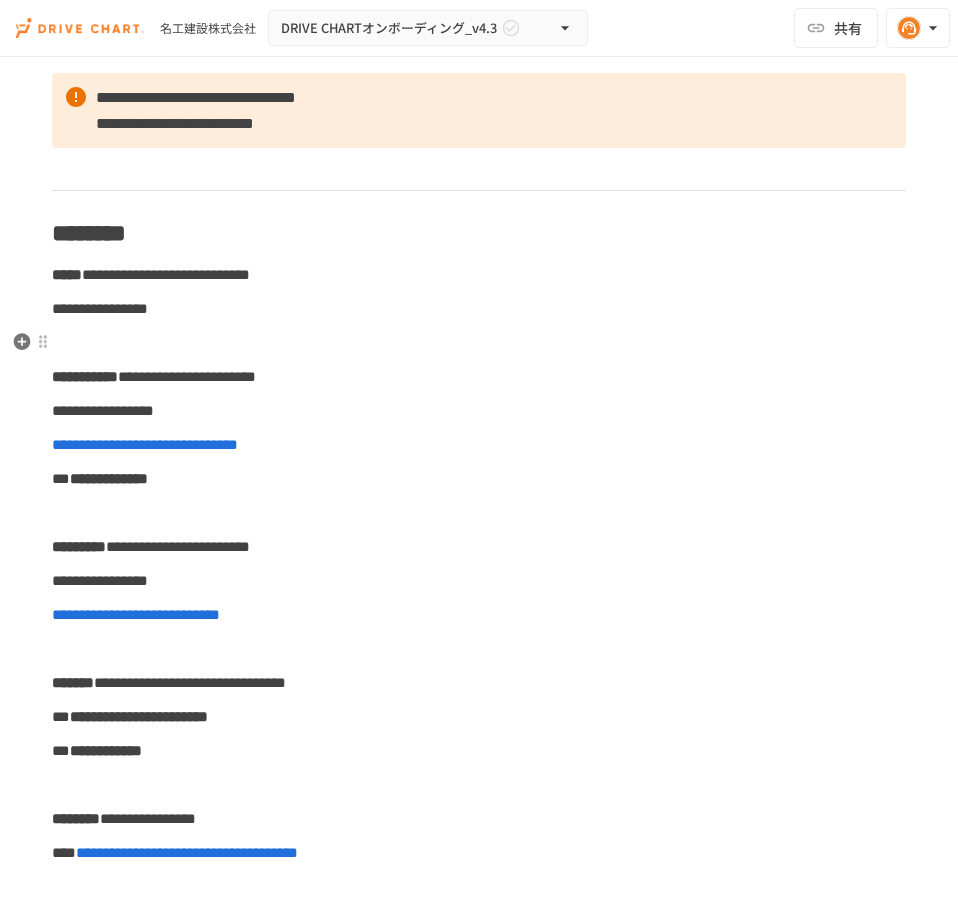 scroll, scrollTop: 496, scrollLeft: 0, axis: vertical 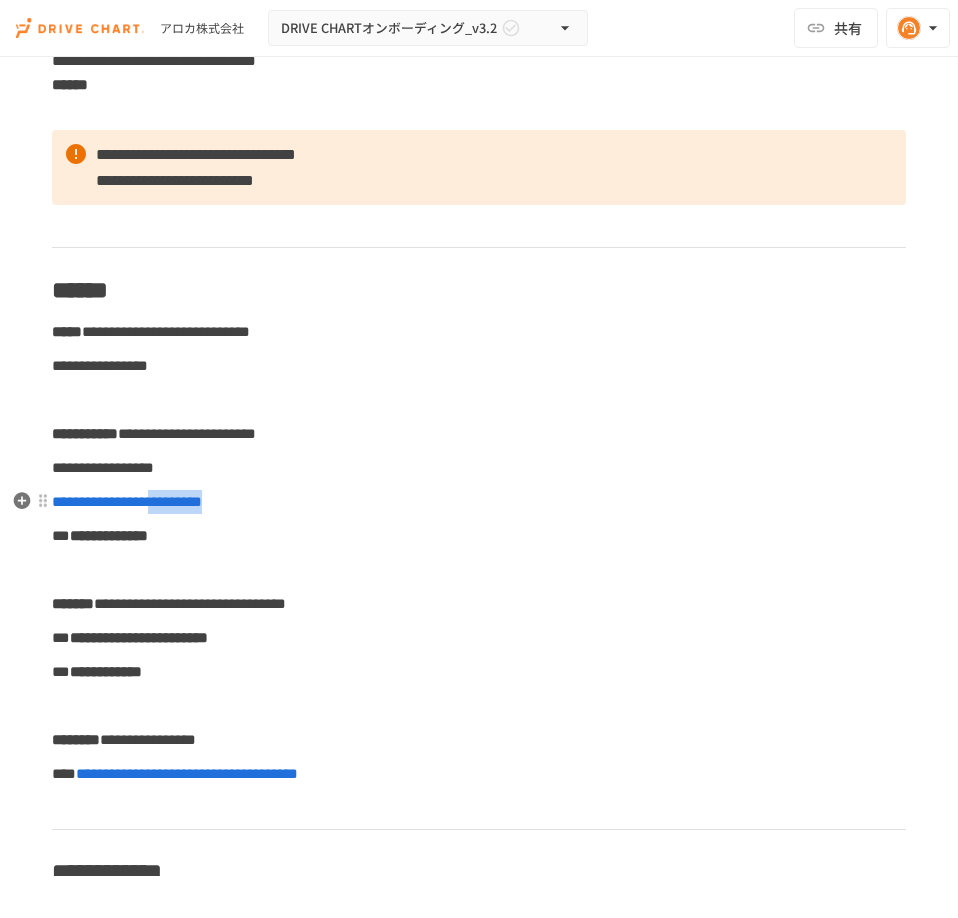 drag, startPoint x: 285, startPoint y: 506, endPoint x: 189, endPoint y: 506, distance: 96 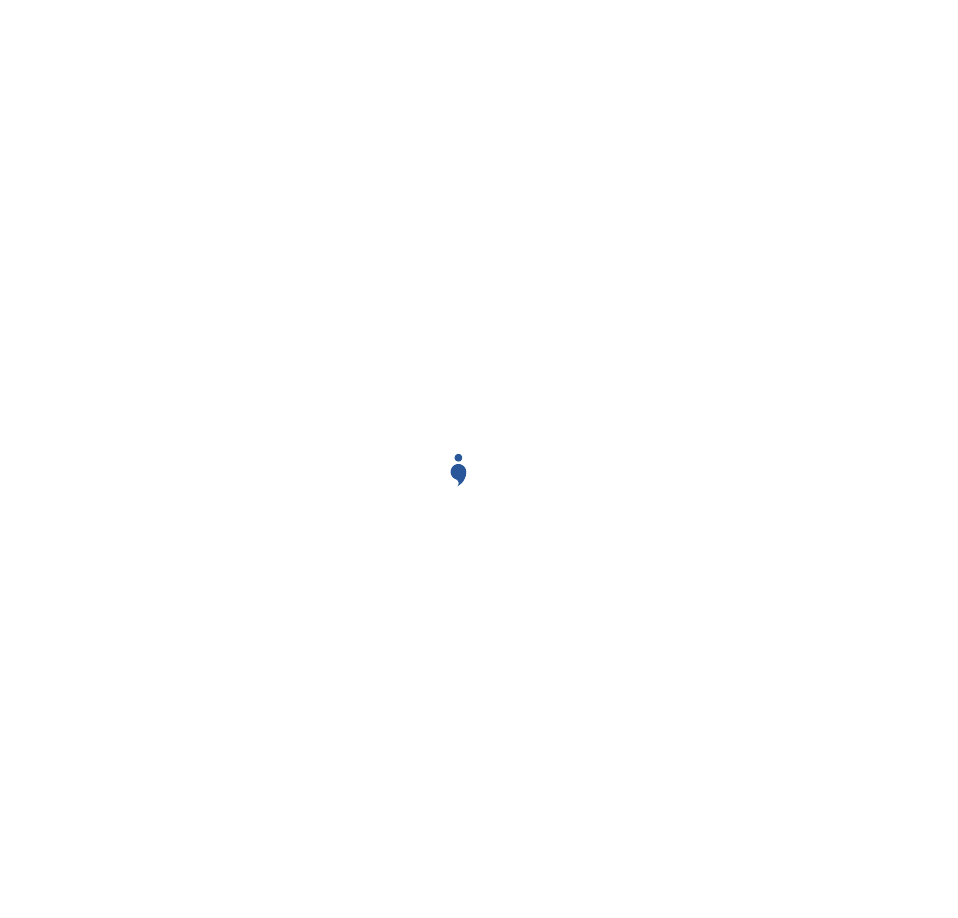 scroll, scrollTop: 0, scrollLeft: 0, axis: both 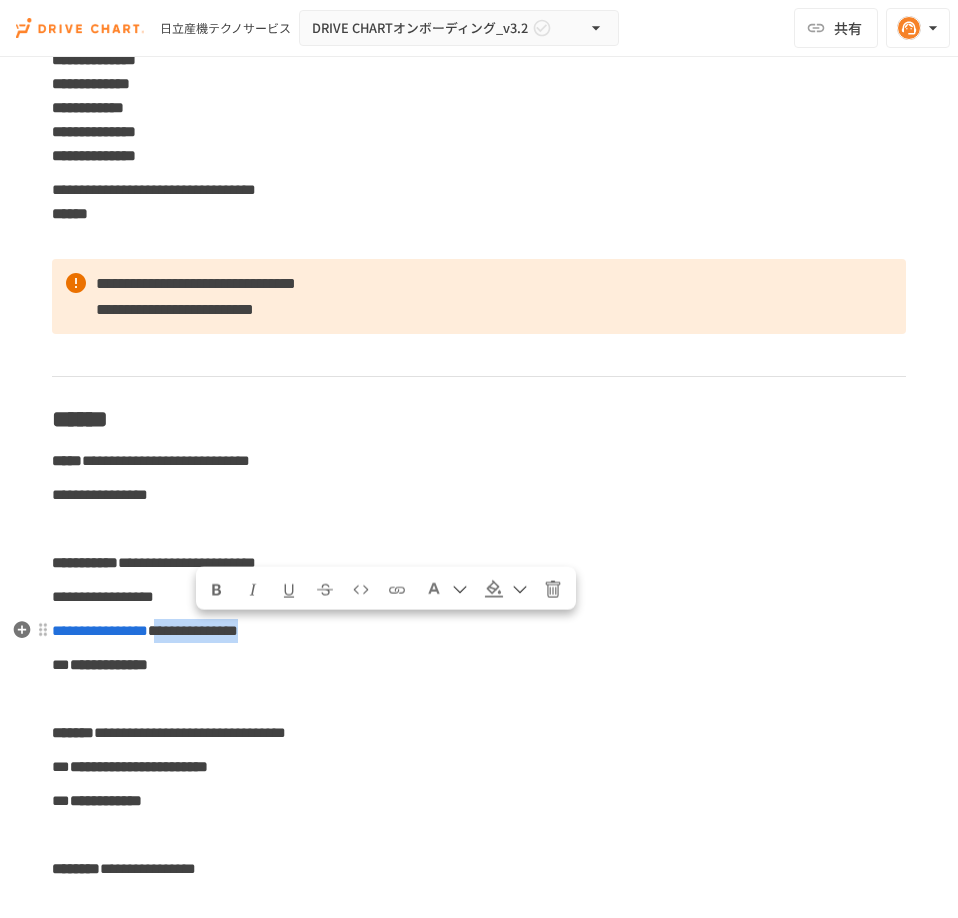 drag, startPoint x: 318, startPoint y: 632, endPoint x: 218, endPoint y: 636, distance: 100.07997 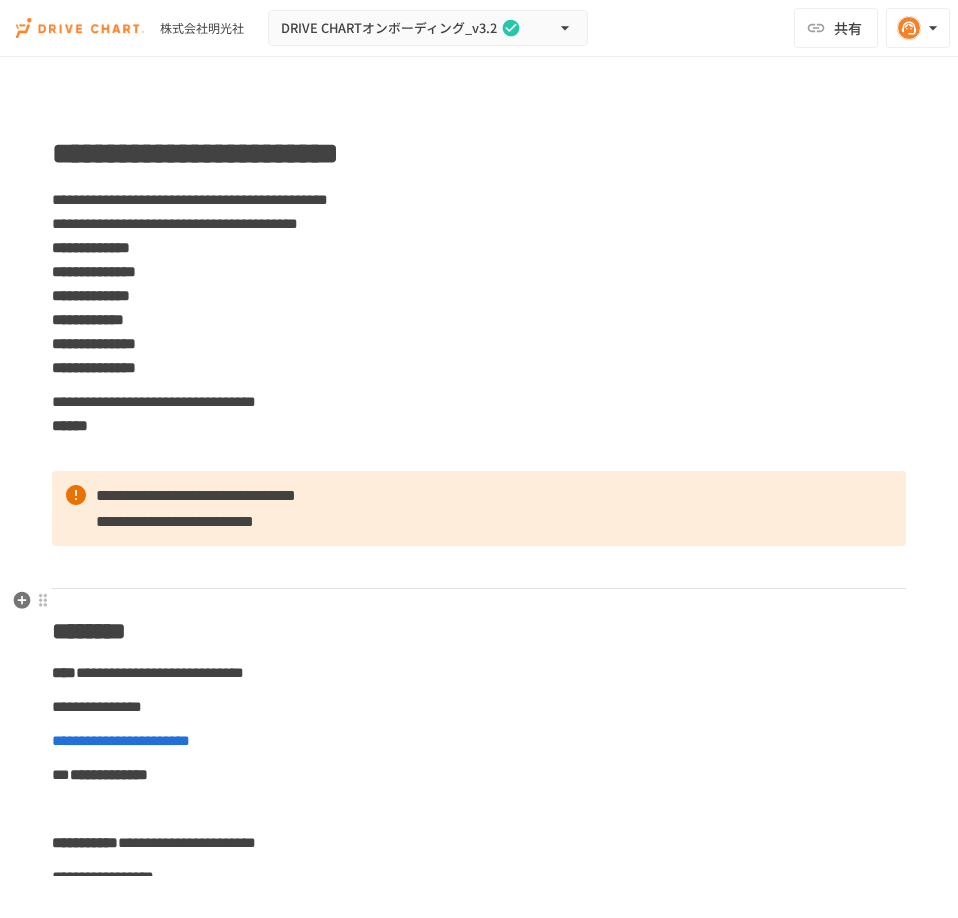 scroll, scrollTop: 0, scrollLeft: 0, axis: both 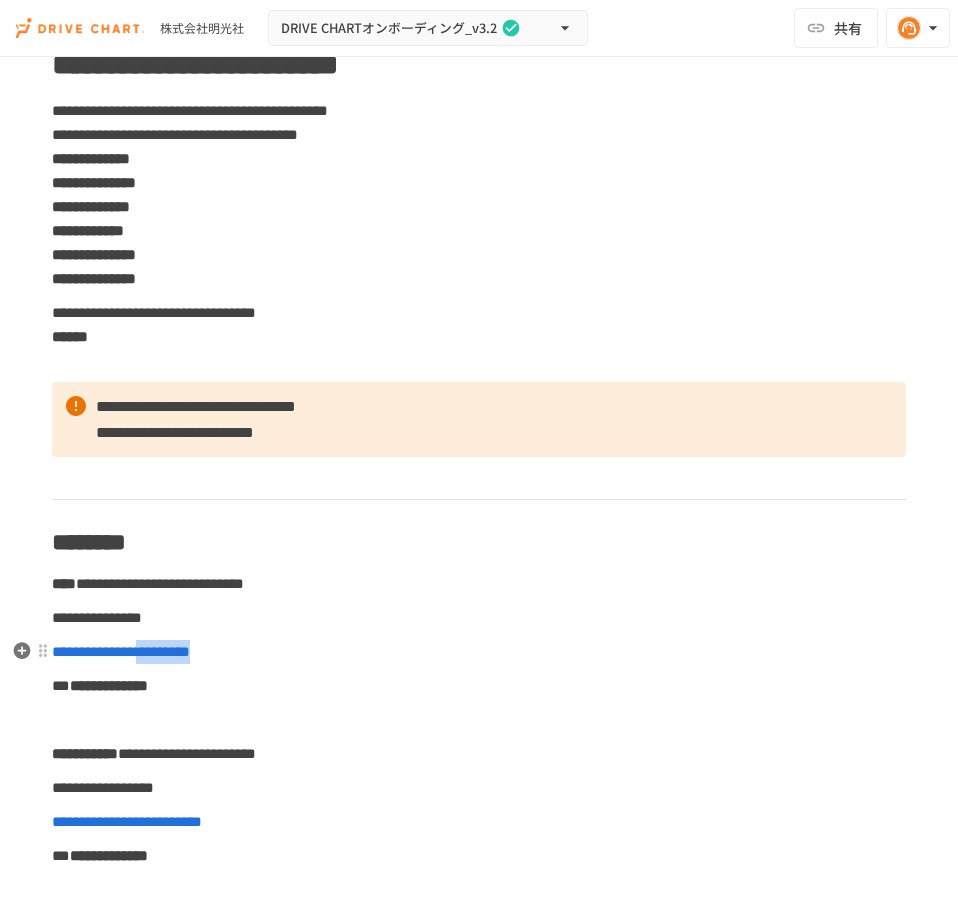 drag, startPoint x: 295, startPoint y: 644, endPoint x: 184, endPoint y: 648, distance: 111.07205 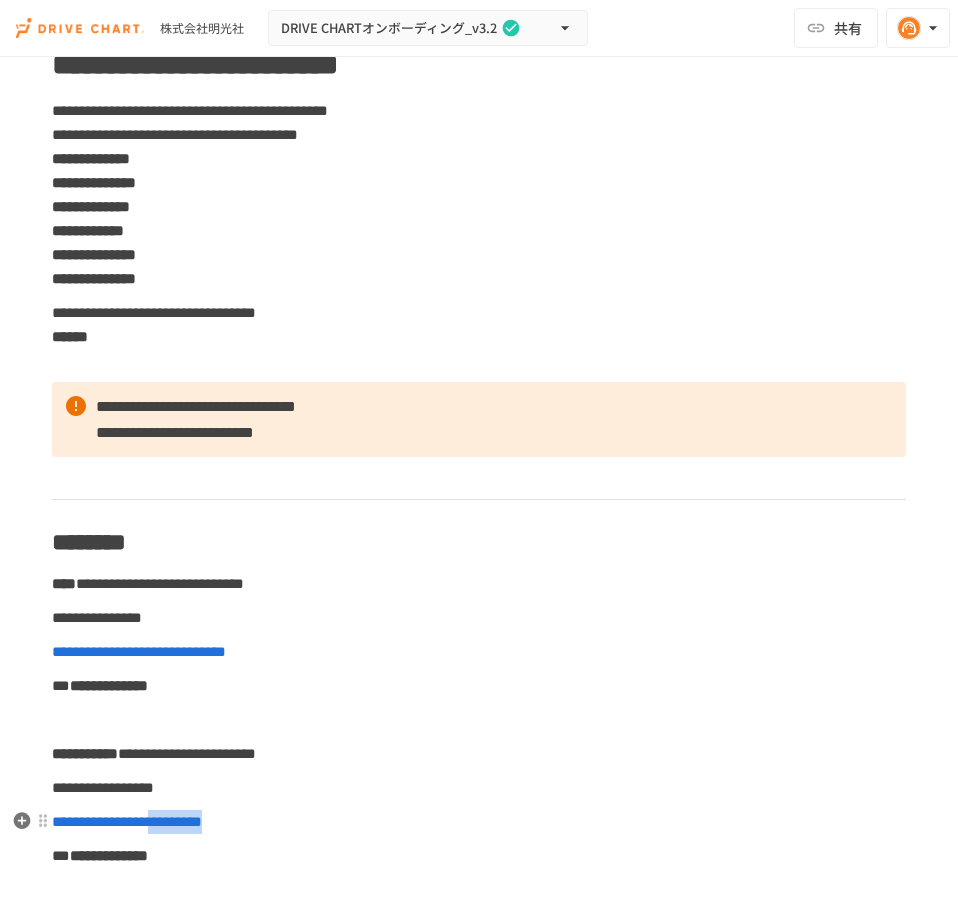 drag, startPoint x: 267, startPoint y: 816, endPoint x: 190, endPoint y: 819, distance: 77.05842 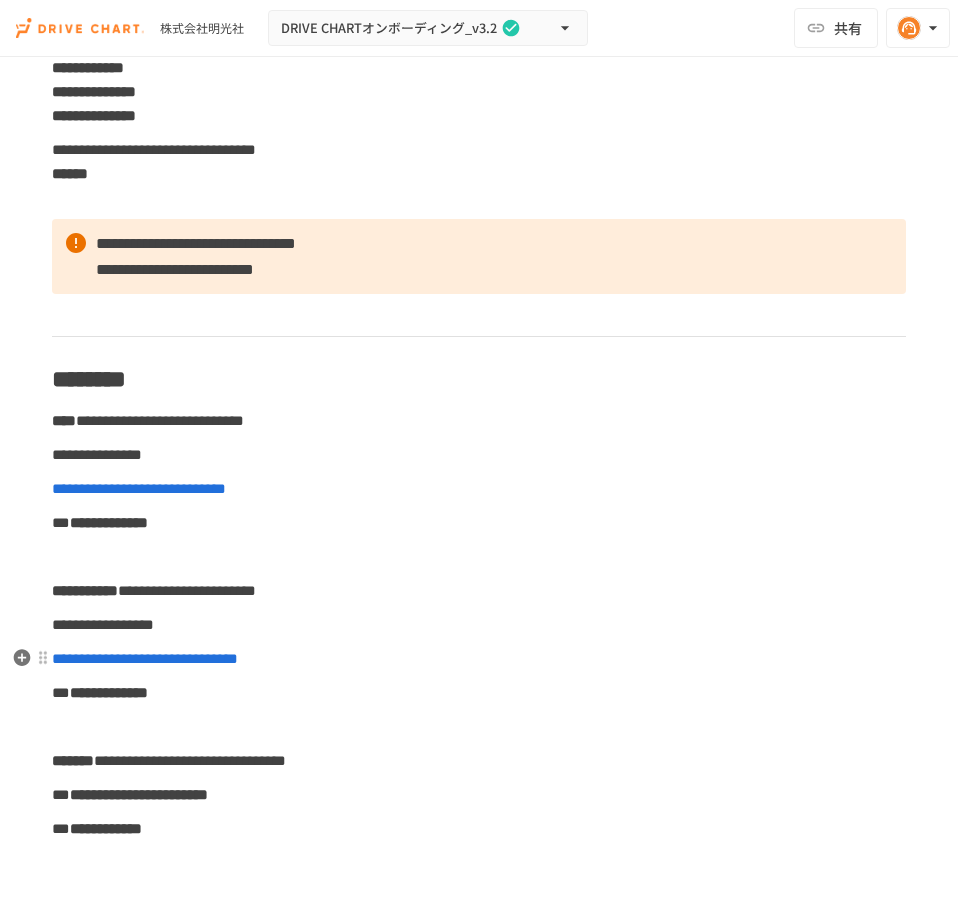 scroll, scrollTop: 256, scrollLeft: 0, axis: vertical 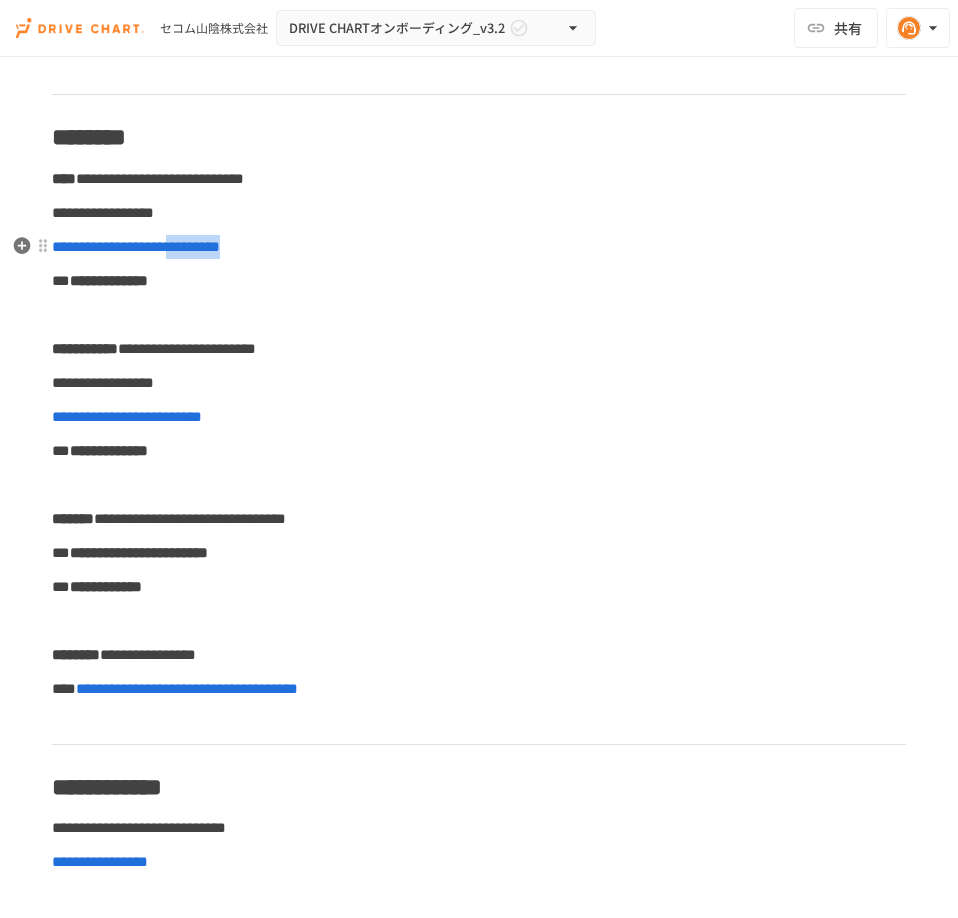 drag, startPoint x: 278, startPoint y: 254, endPoint x: 195, endPoint y: 246, distance: 83.38465 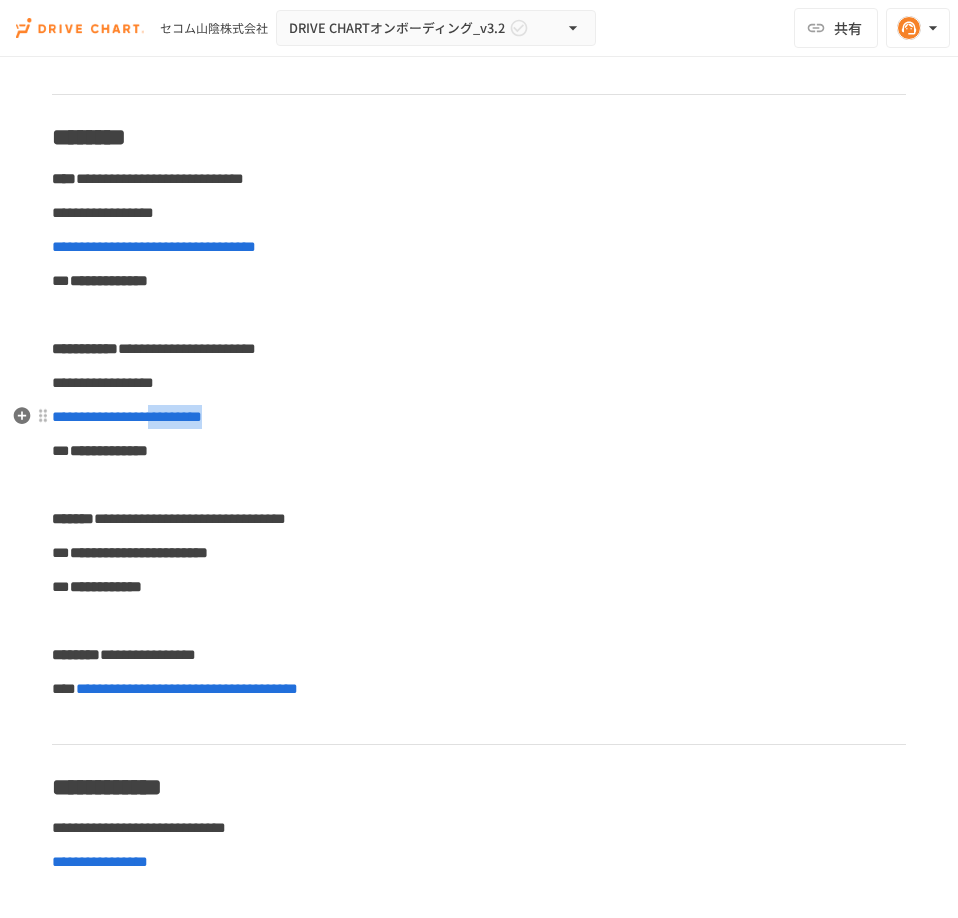 drag, startPoint x: 291, startPoint y: 413, endPoint x: 189, endPoint y: 412, distance: 102.0049 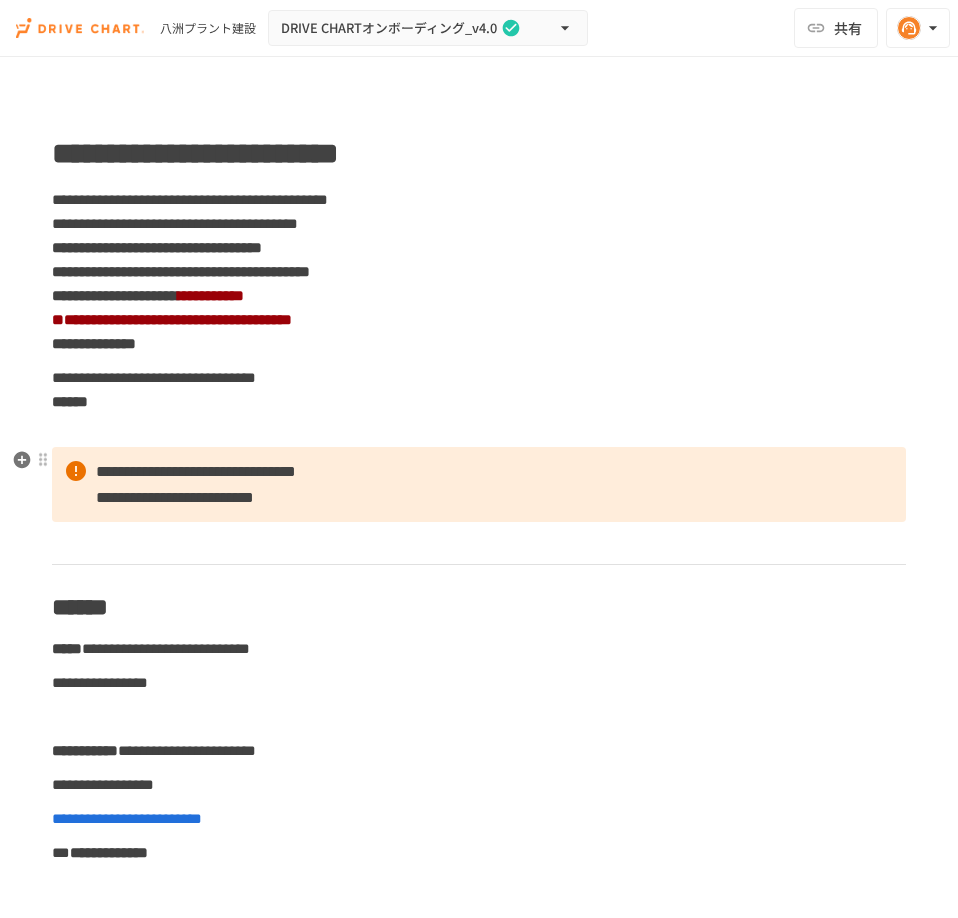 scroll, scrollTop: 0, scrollLeft: 0, axis: both 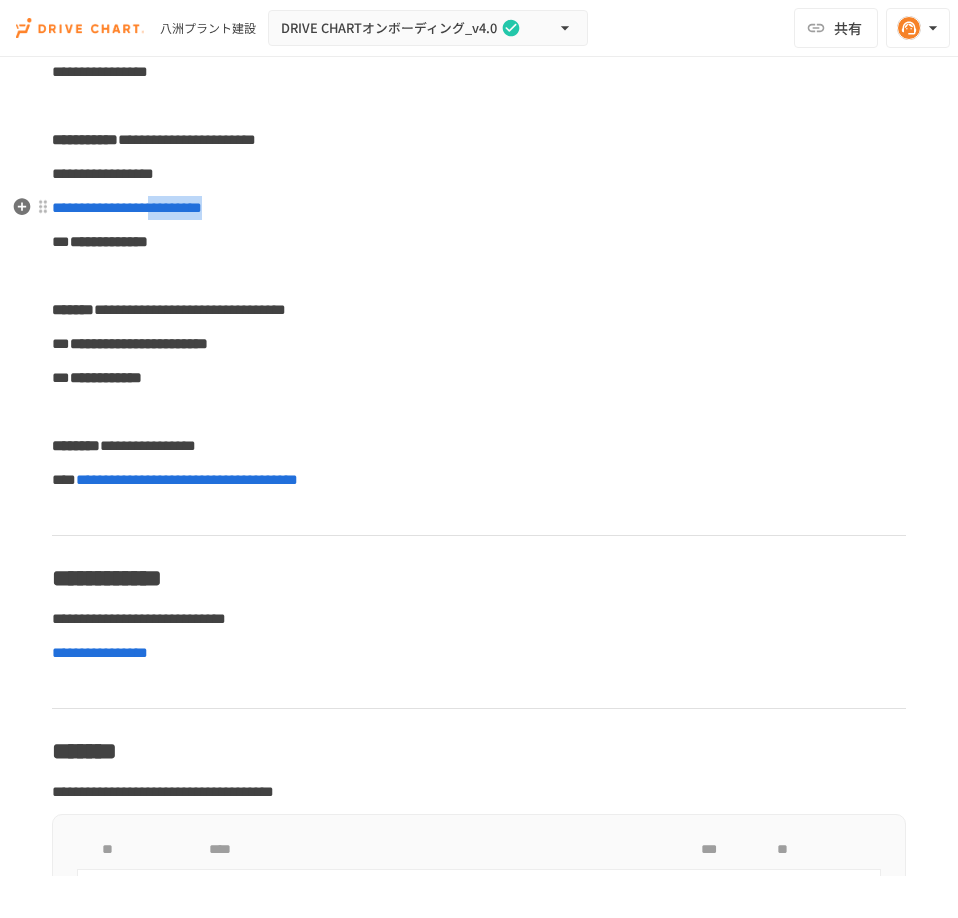 drag, startPoint x: 273, startPoint y: 217, endPoint x: 190, endPoint y: 215, distance: 83.02409 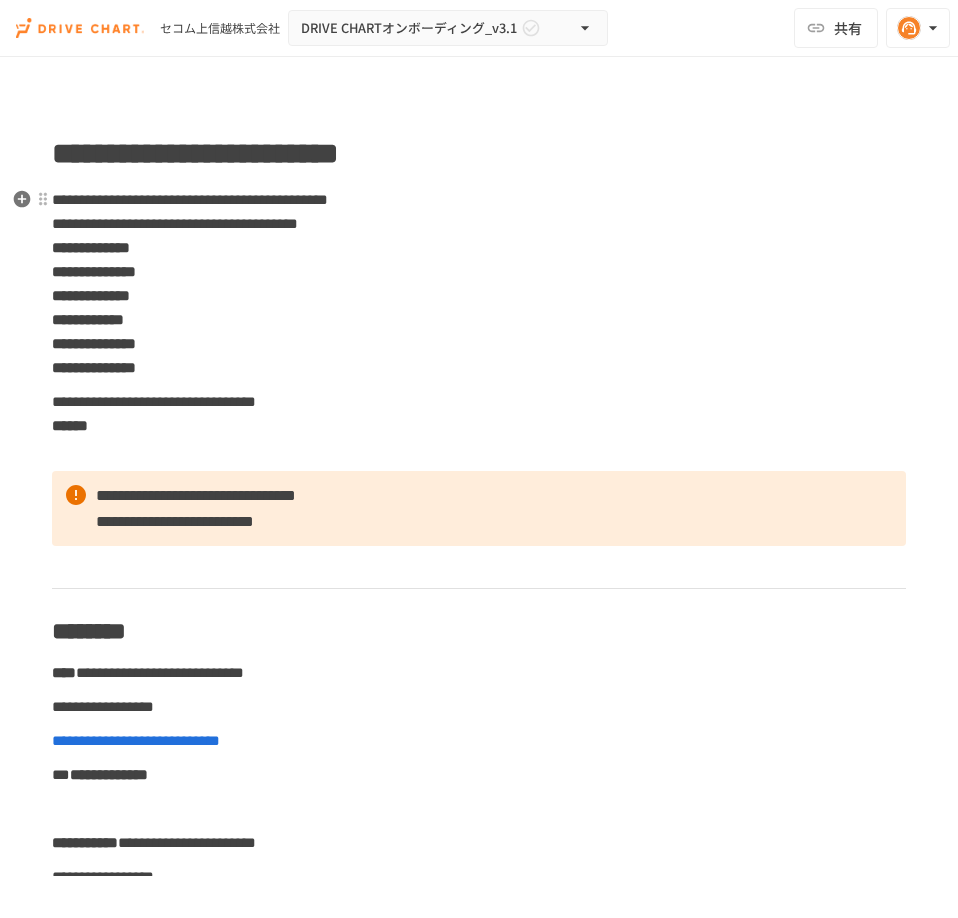 scroll, scrollTop: 0, scrollLeft: 0, axis: both 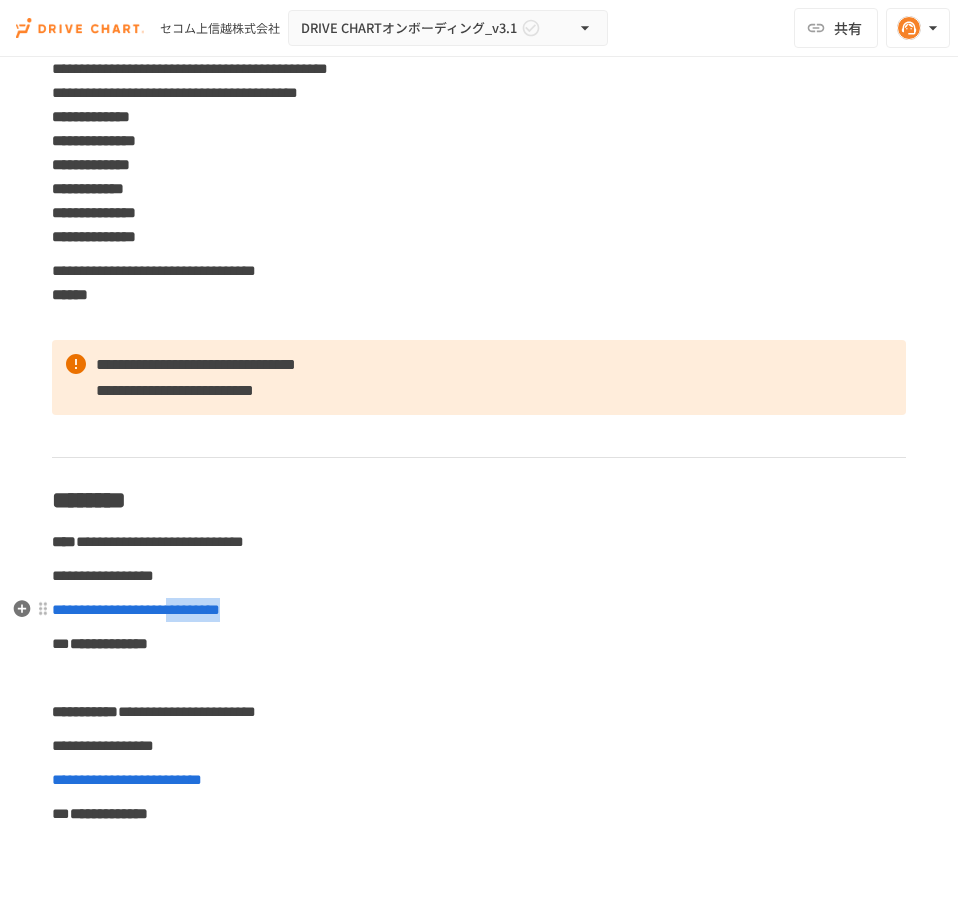 drag, startPoint x: 296, startPoint y: 613, endPoint x: 194, endPoint y: 611, distance: 102.01961 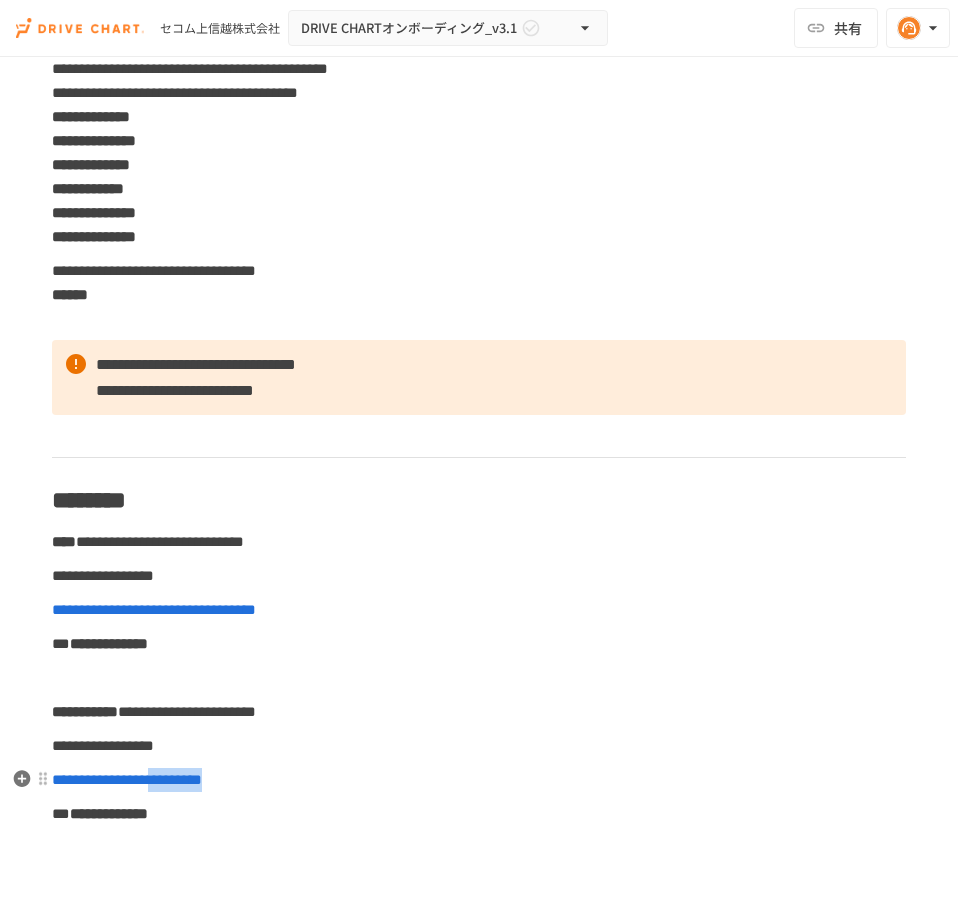 click on "**********" at bounding box center [479, 780] 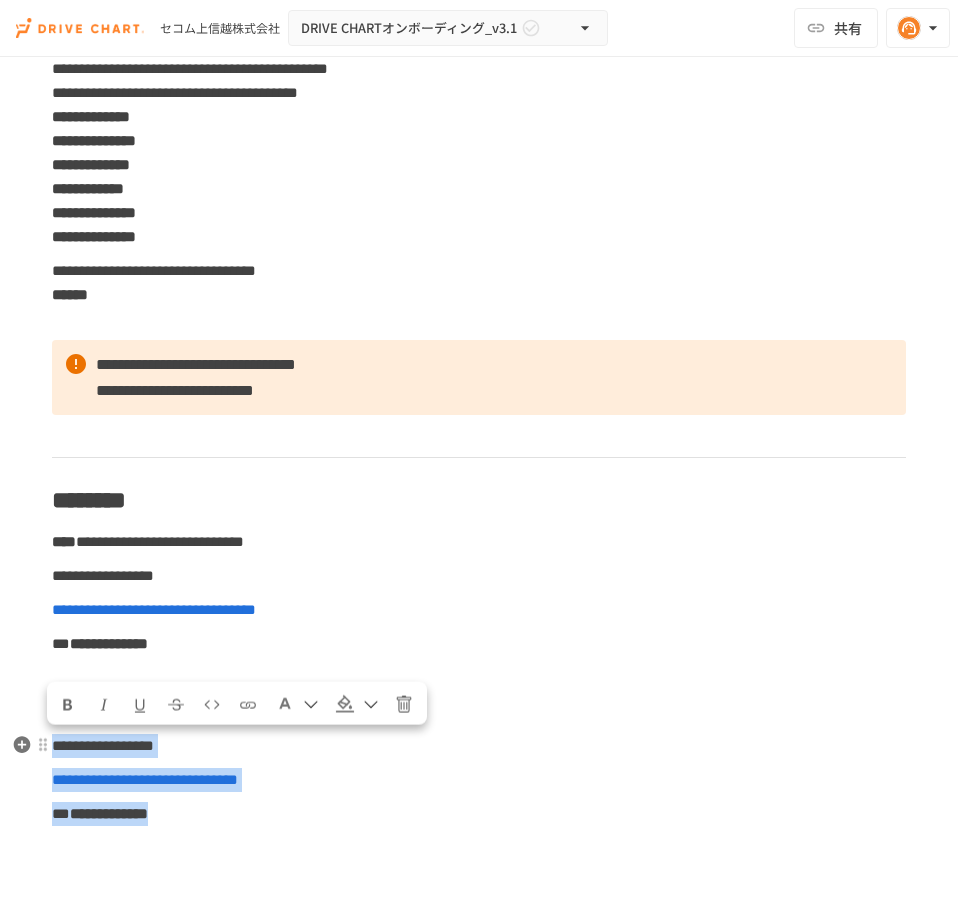 drag, startPoint x: 228, startPoint y: 817, endPoint x: 52, endPoint y: 744, distance: 190.53871 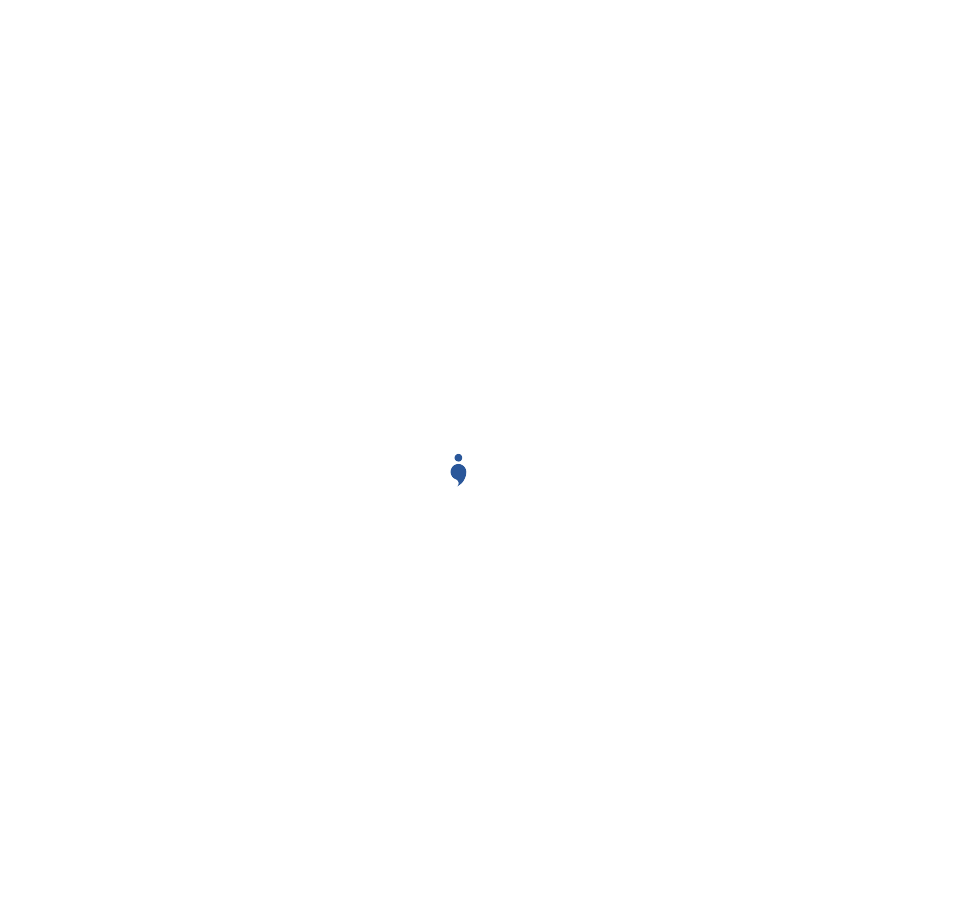 scroll, scrollTop: 0, scrollLeft: 0, axis: both 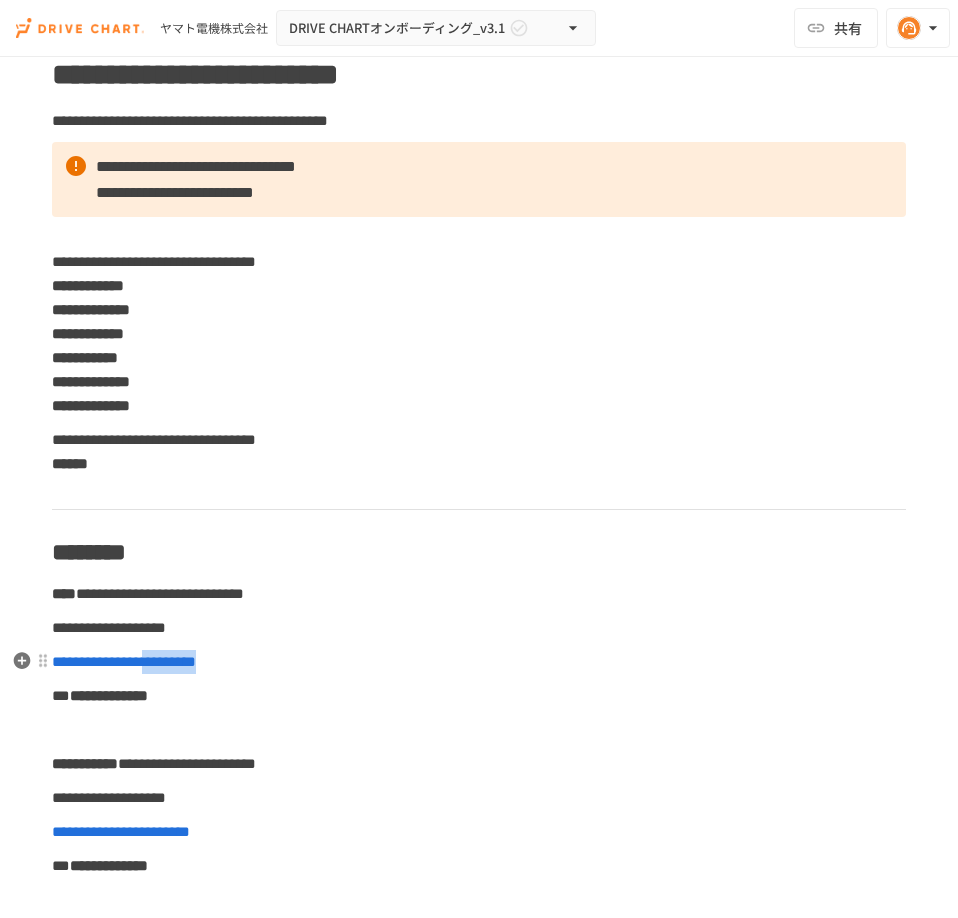 drag, startPoint x: 267, startPoint y: 666, endPoint x: 177, endPoint y: 667, distance: 90.005554 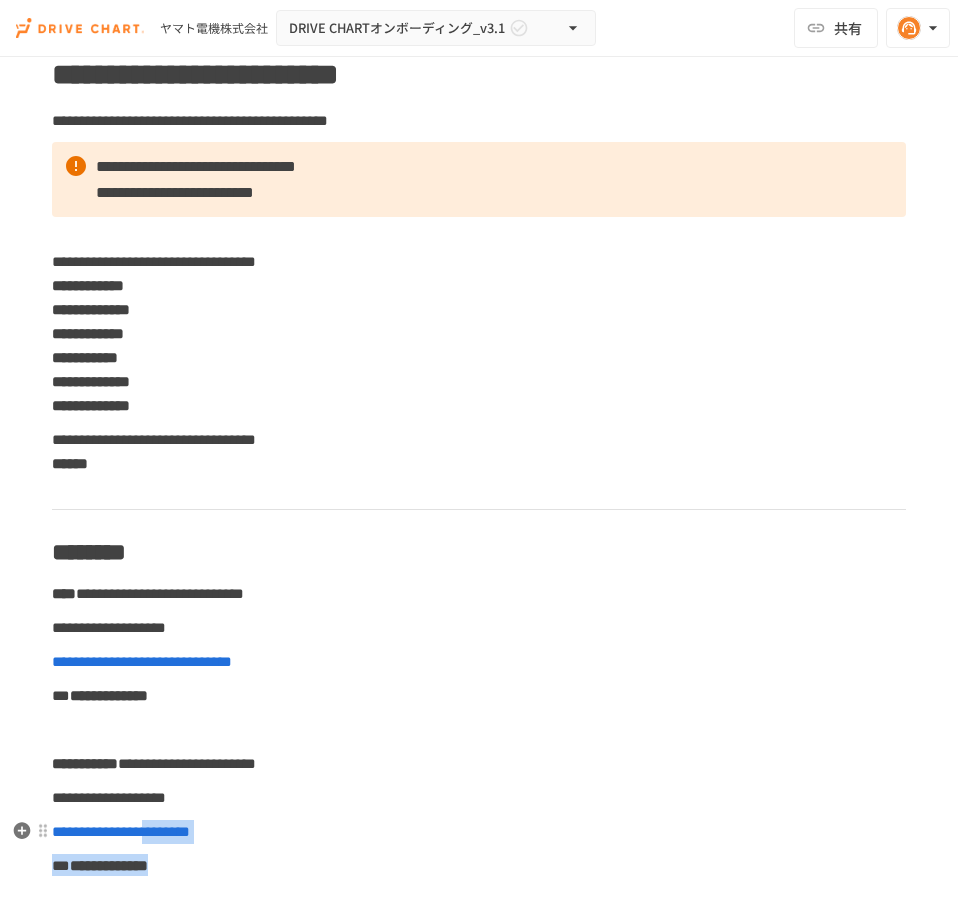 drag, startPoint x: 266, startPoint y: 846, endPoint x: 183, endPoint y: 830, distance: 84.5281 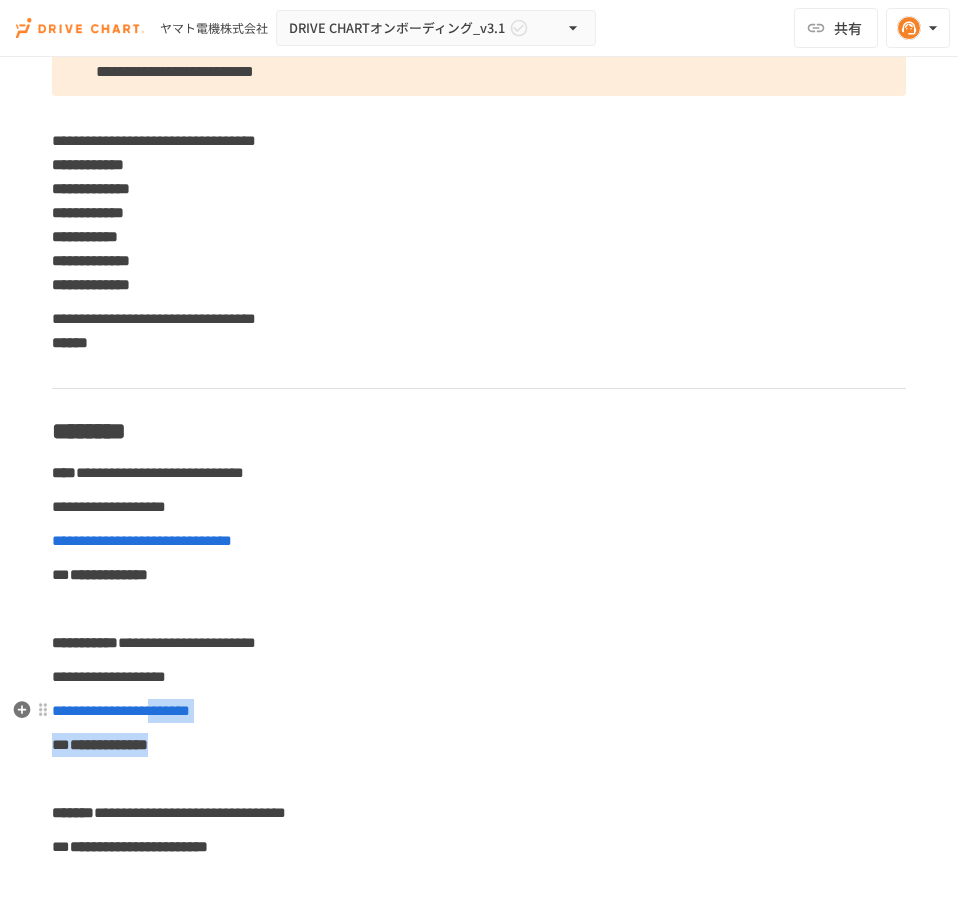 scroll, scrollTop: 201, scrollLeft: 0, axis: vertical 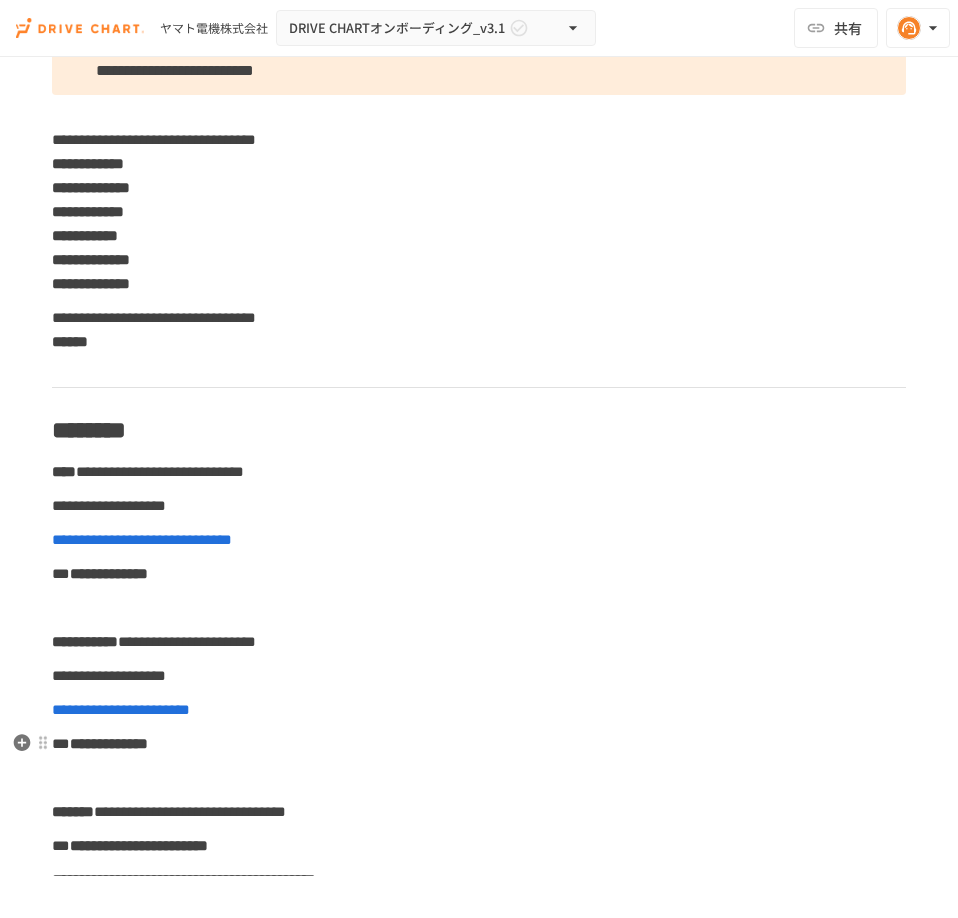 click on "**********" at bounding box center (479, 4416) 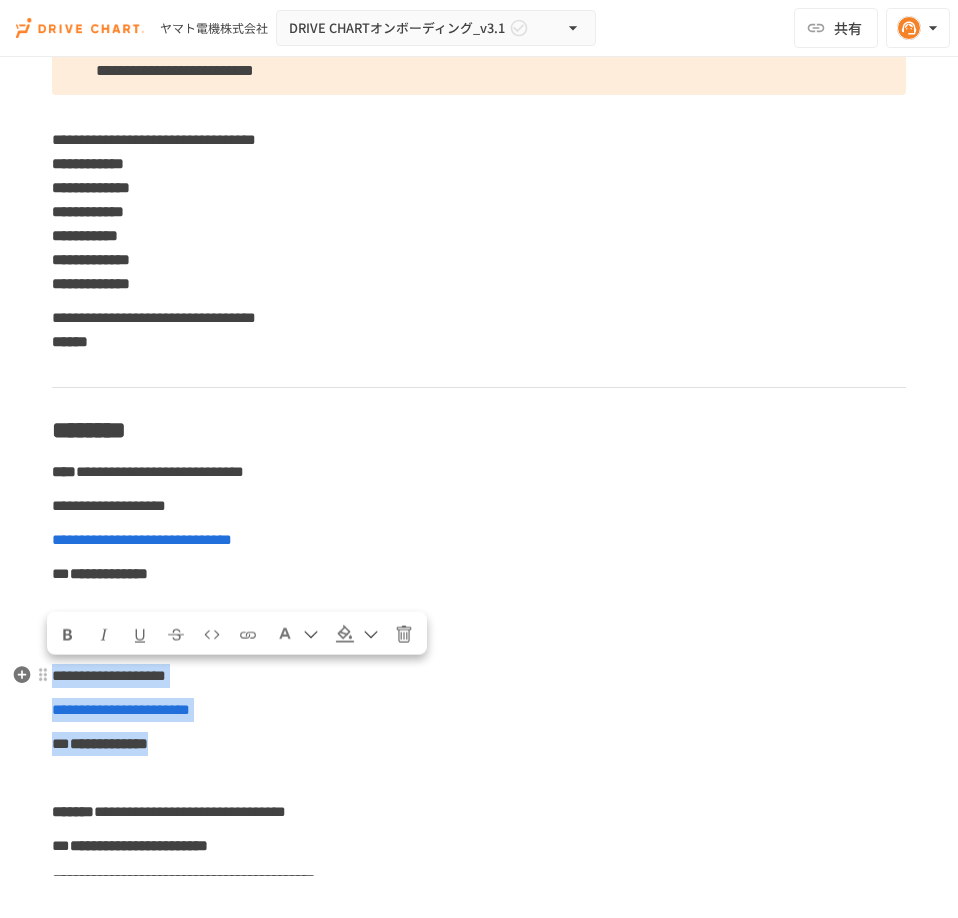 drag, startPoint x: 232, startPoint y: 742, endPoint x: 57, endPoint y: 681, distance: 185.32674 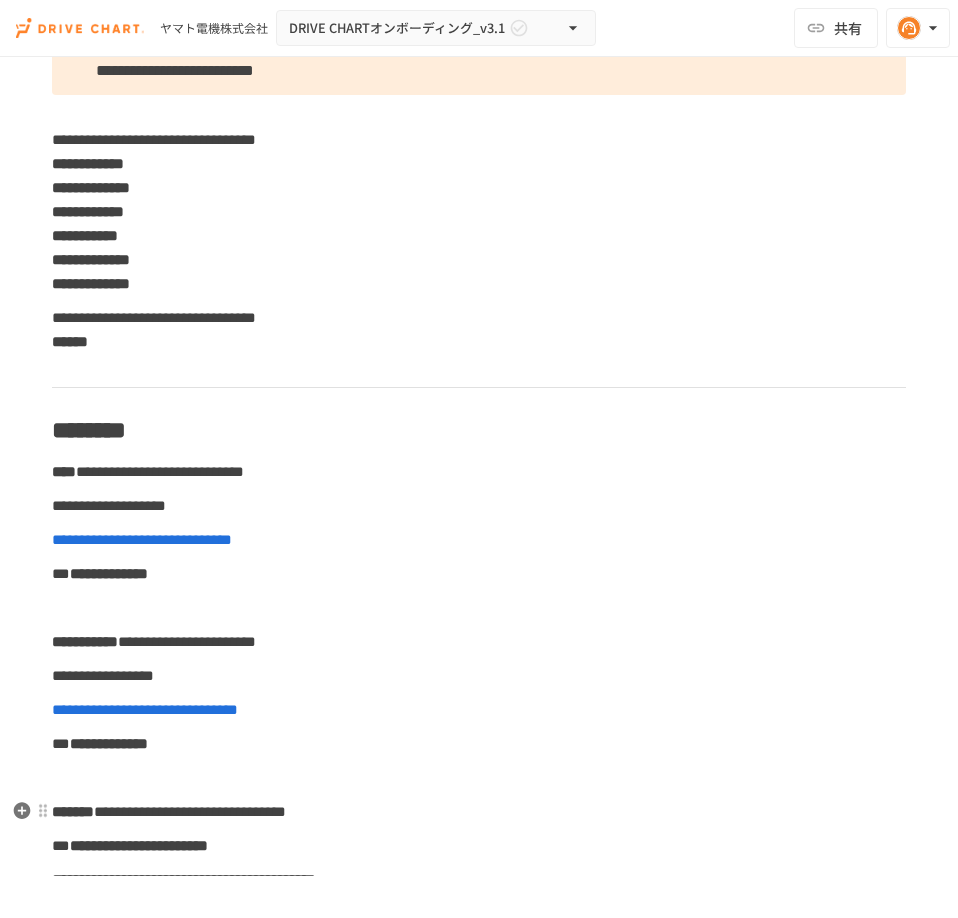 click on "**********" at bounding box center (190, 811) 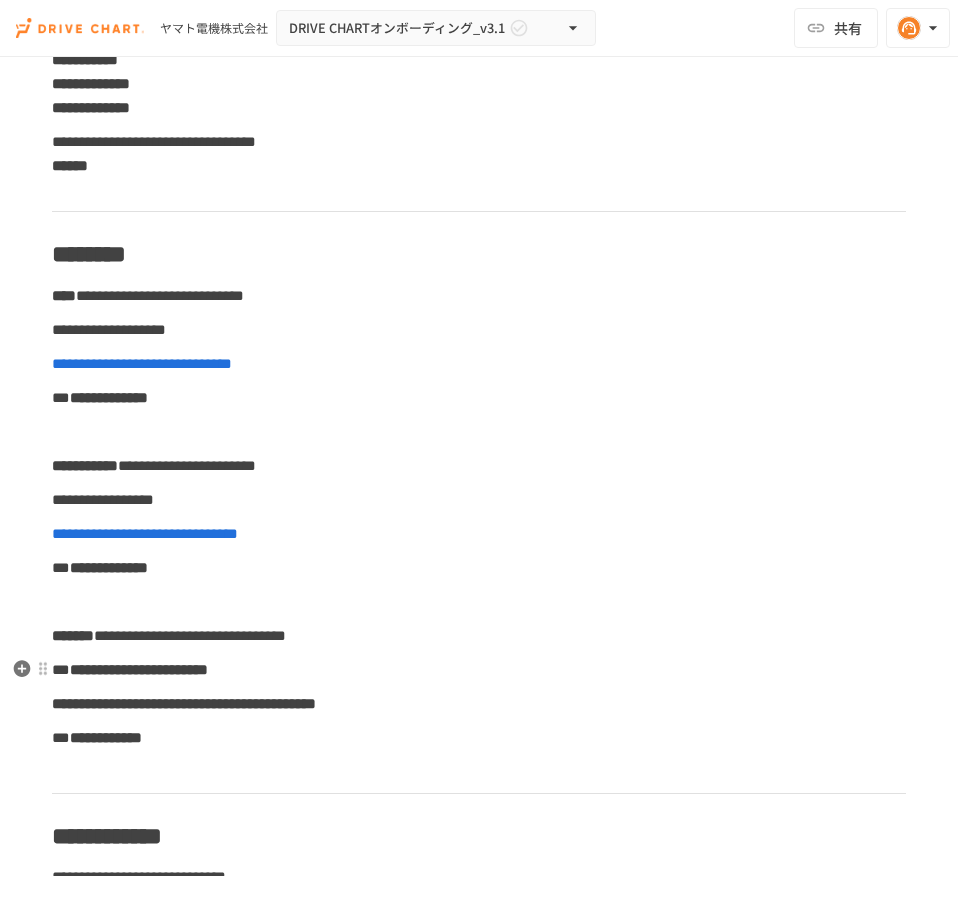 scroll, scrollTop: 0, scrollLeft: 0, axis: both 